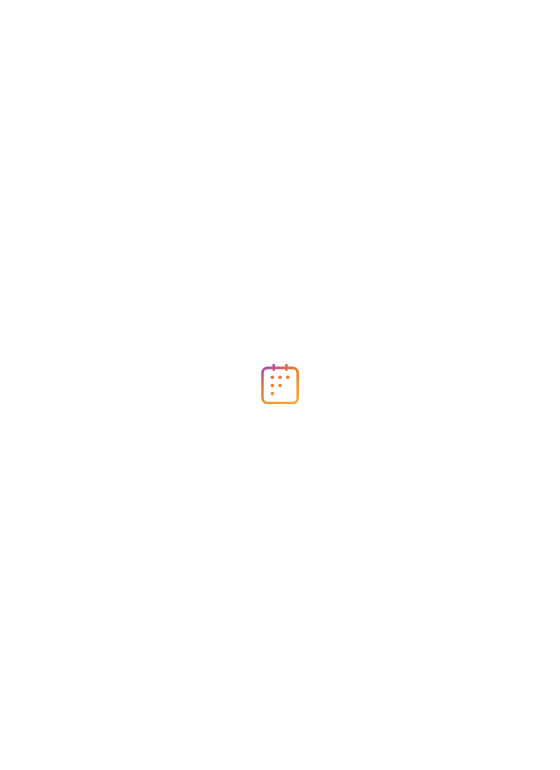 scroll, scrollTop: 0, scrollLeft: 0, axis: both 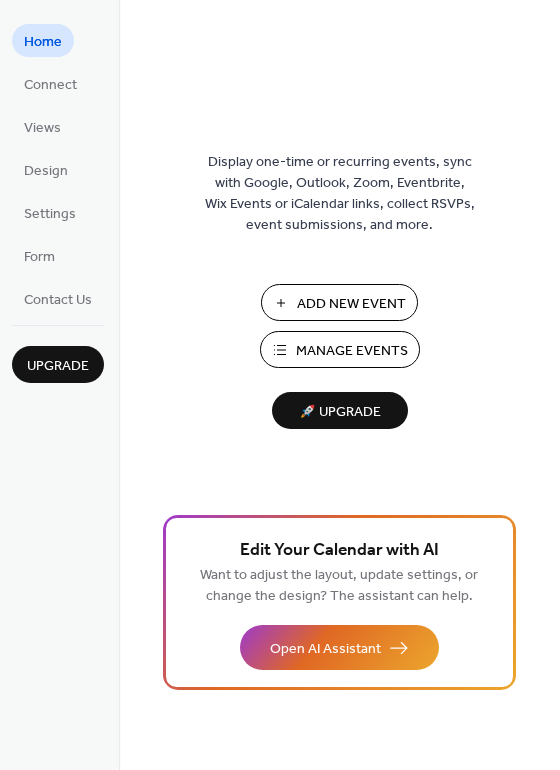 click on "Manage Events" at bounding box center [352, 351] 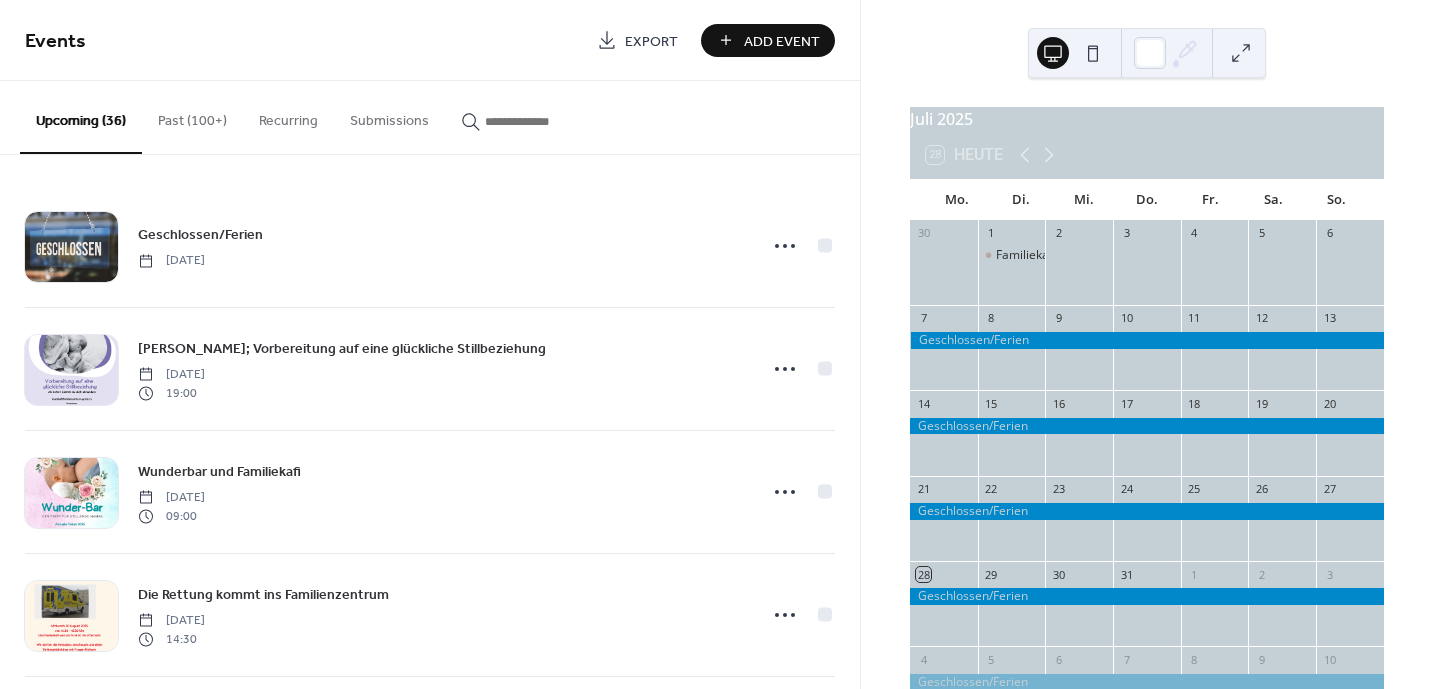 scroll, scrollTop: 0, scrollLeft: 0, axis: both 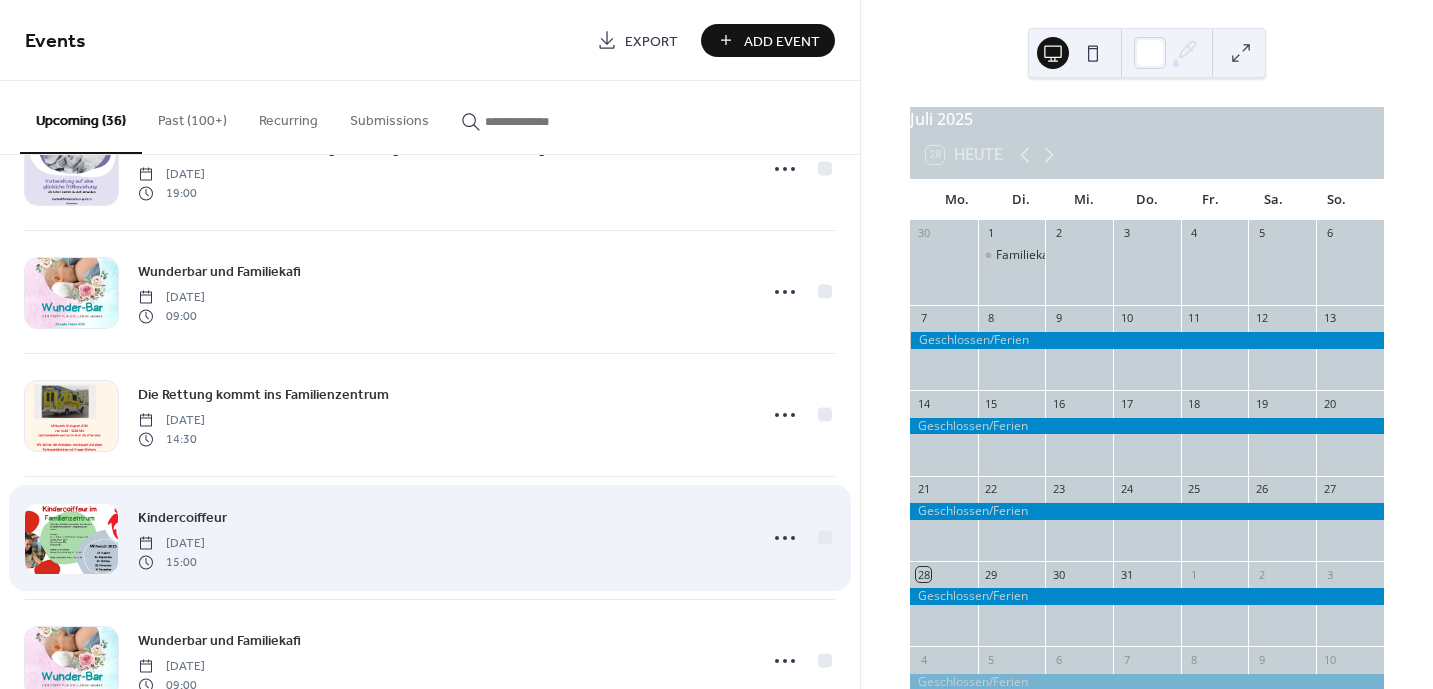 click at bounding box center [71, 539] 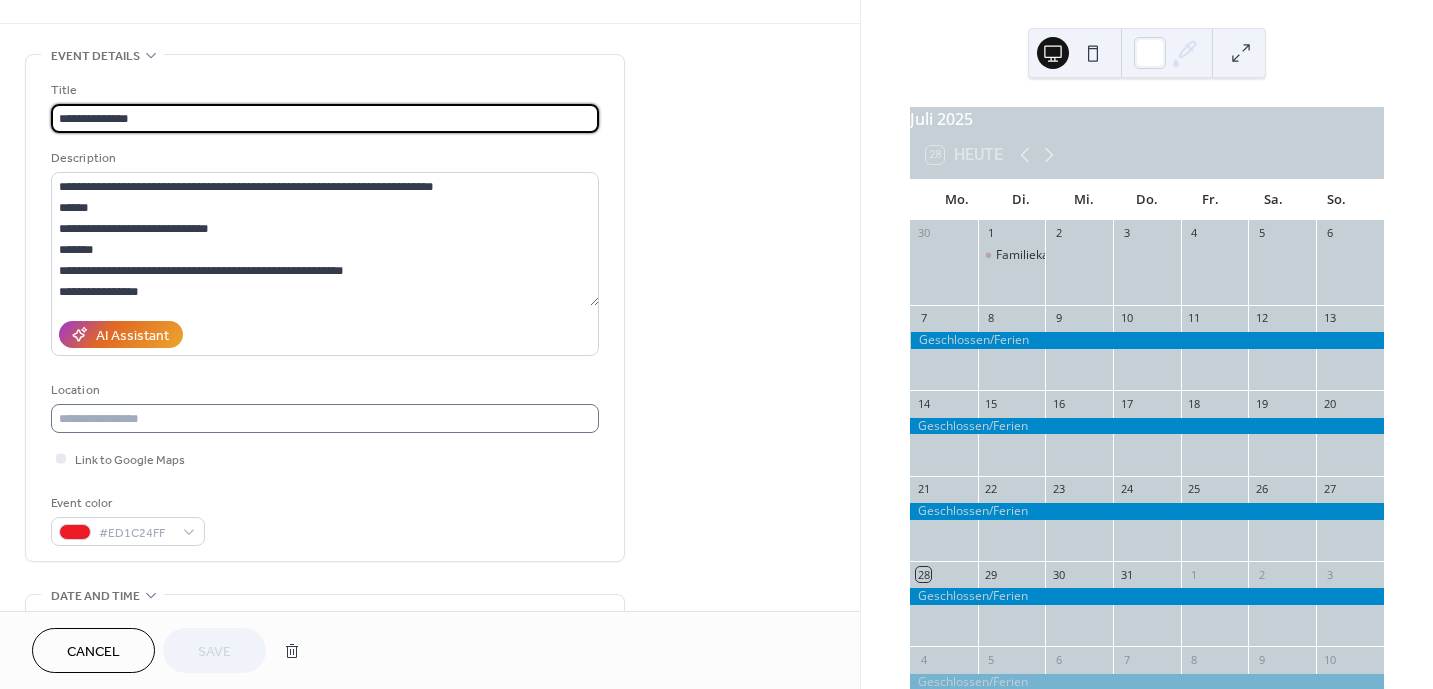 scroll, scrollTop: 100, scrollLeft: 0, axis: vertical 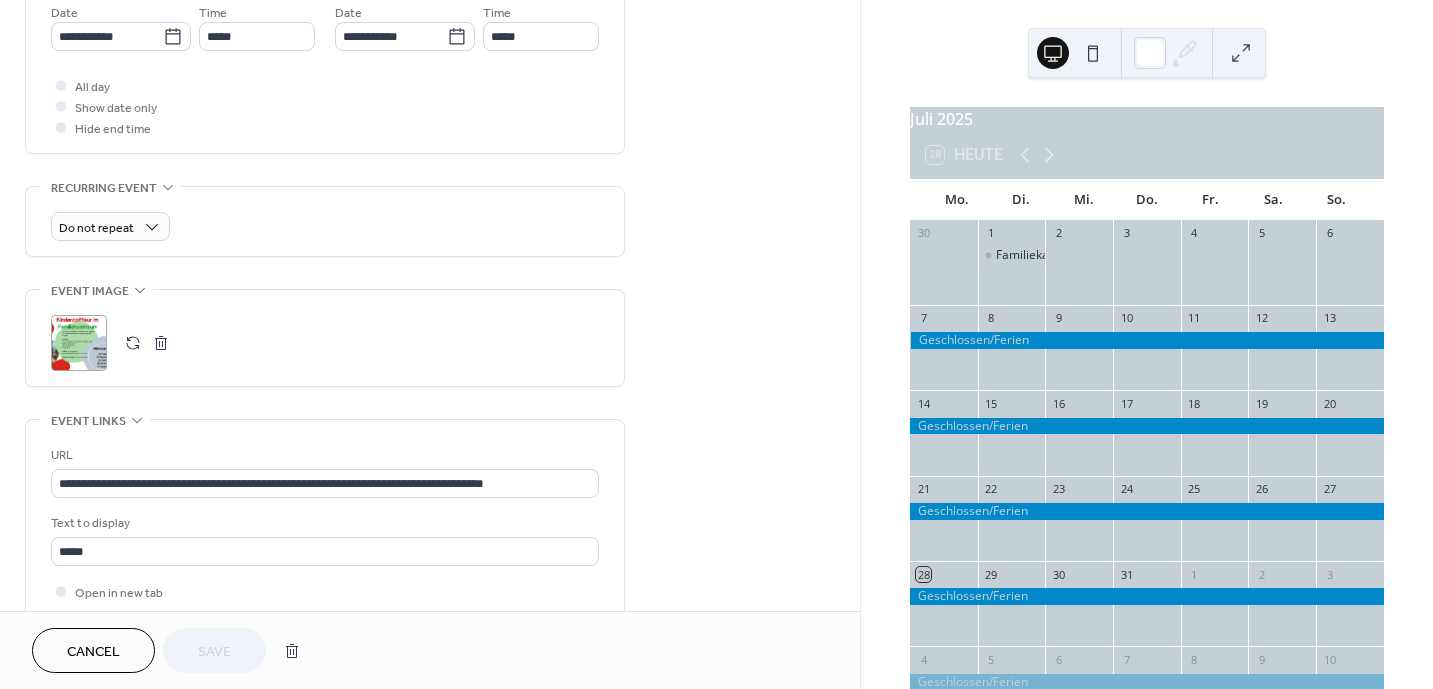 click on ";" at bounding box center [79, 343] 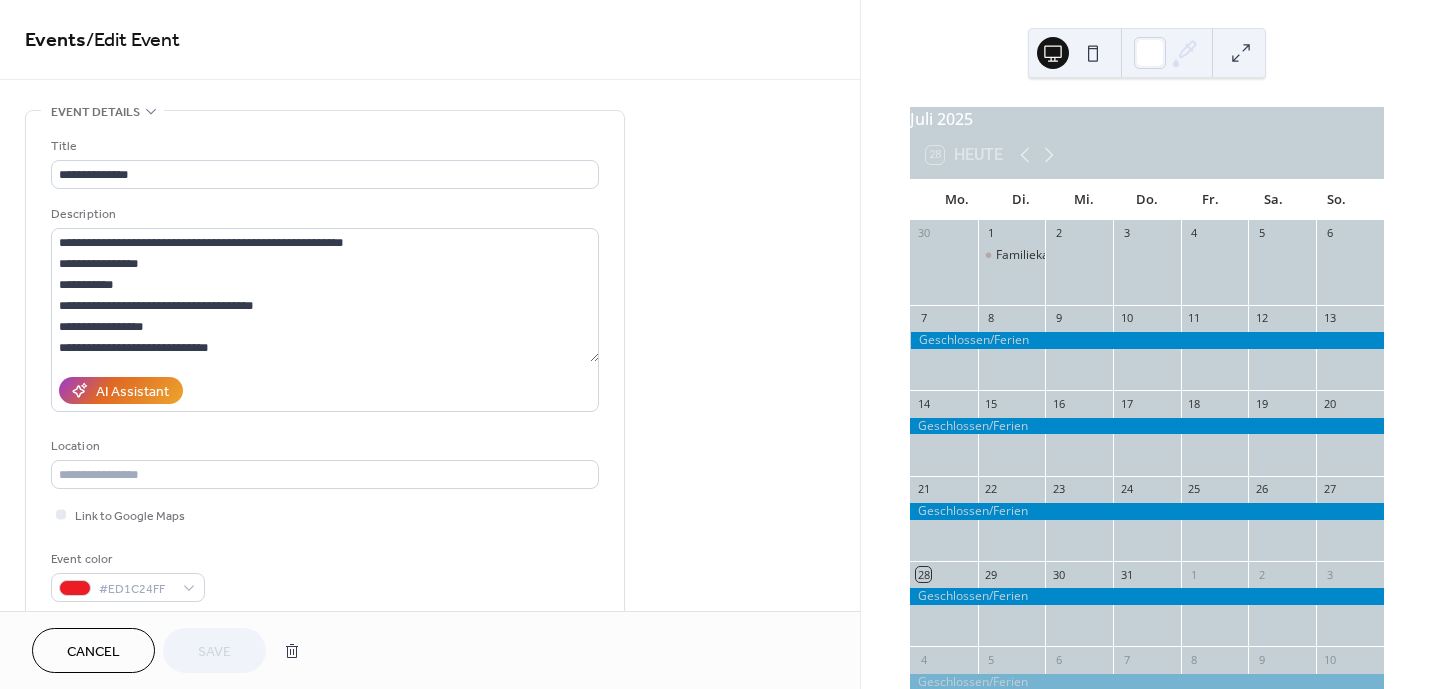scroll, scrollTop: 0, scrollLeft: 0, axis: both 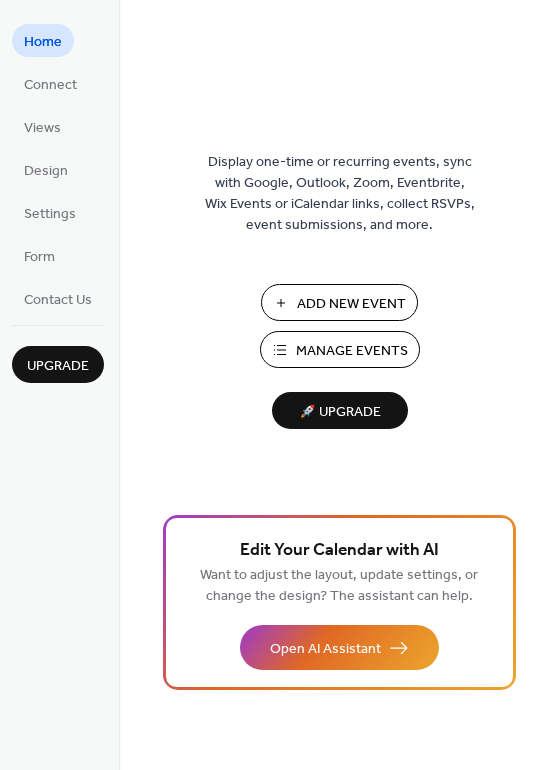 click on "Manage Events" at bounding box center [352, 351] 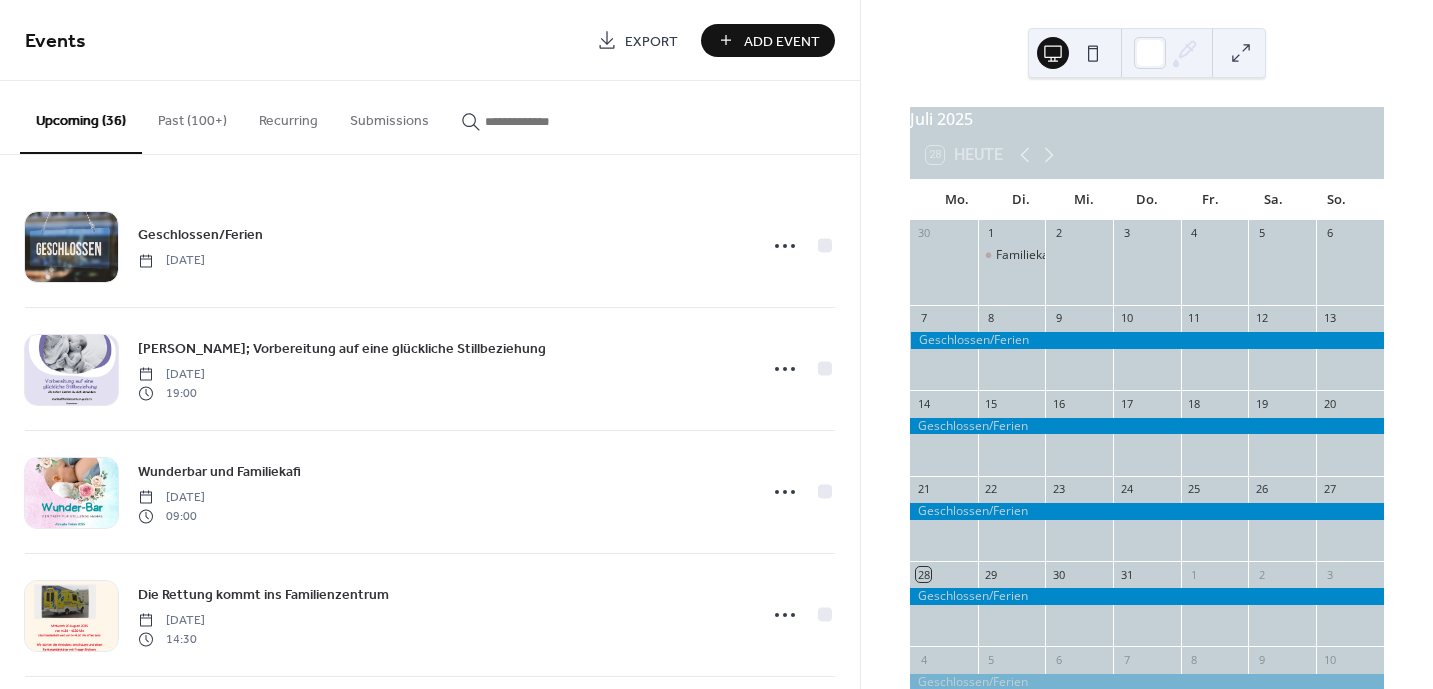 scroll, scrollTop: 0, scrollLeft: 0, axis: both 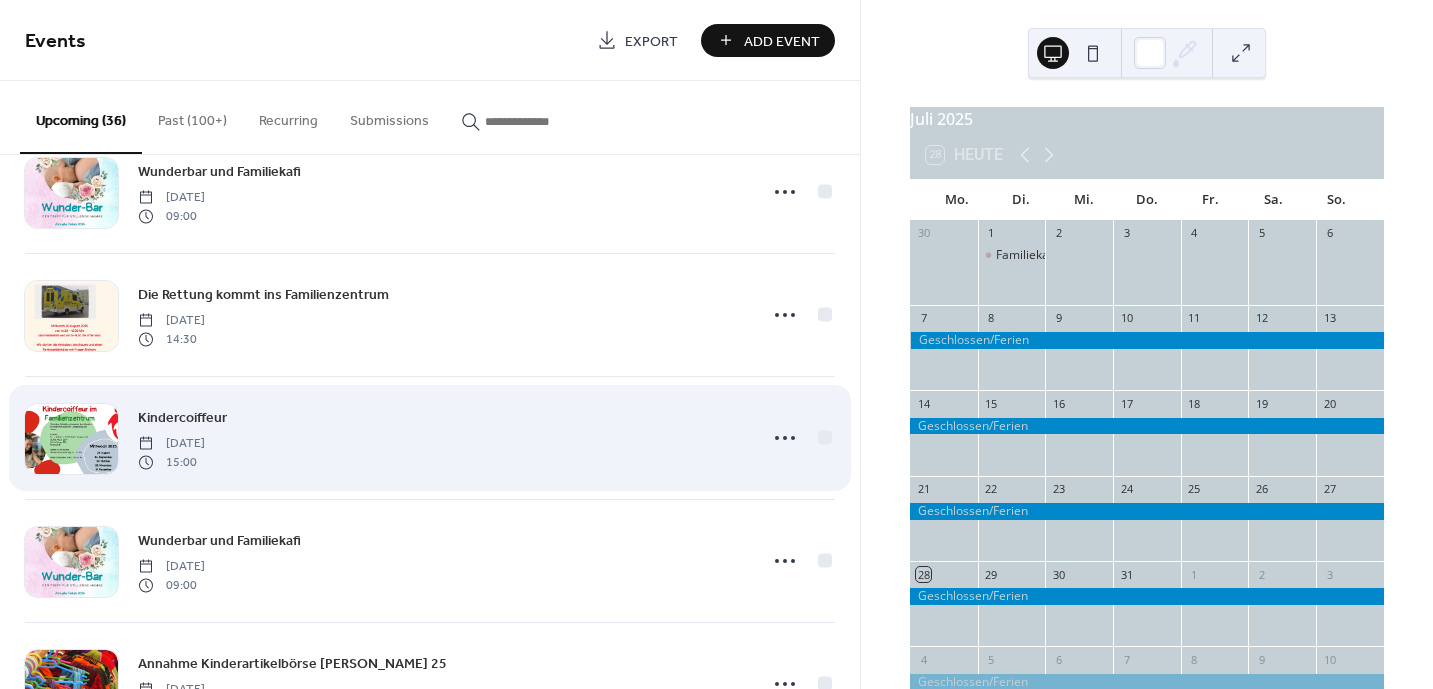click on "Kindercoiffeur" at bounding box center [182, 418] 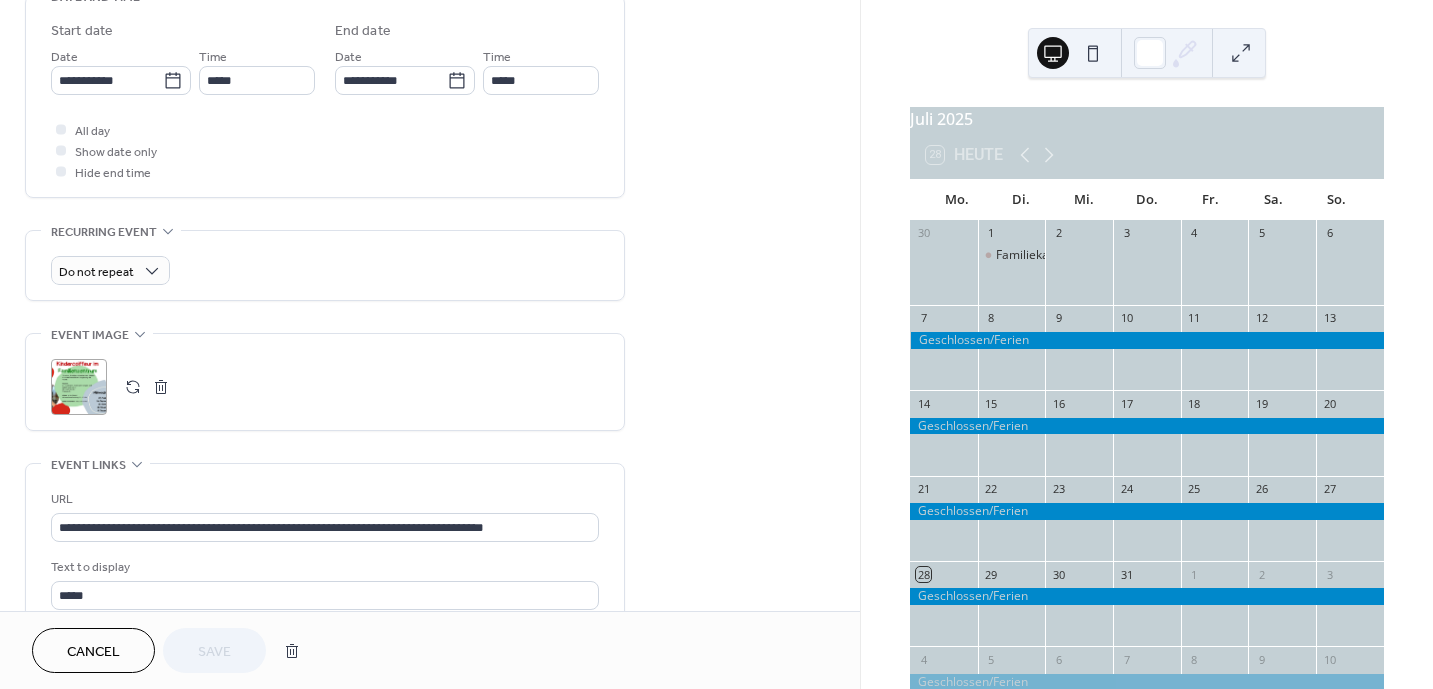scroll, scrollTop: 700, scrollLeft: 0, axis: vertical 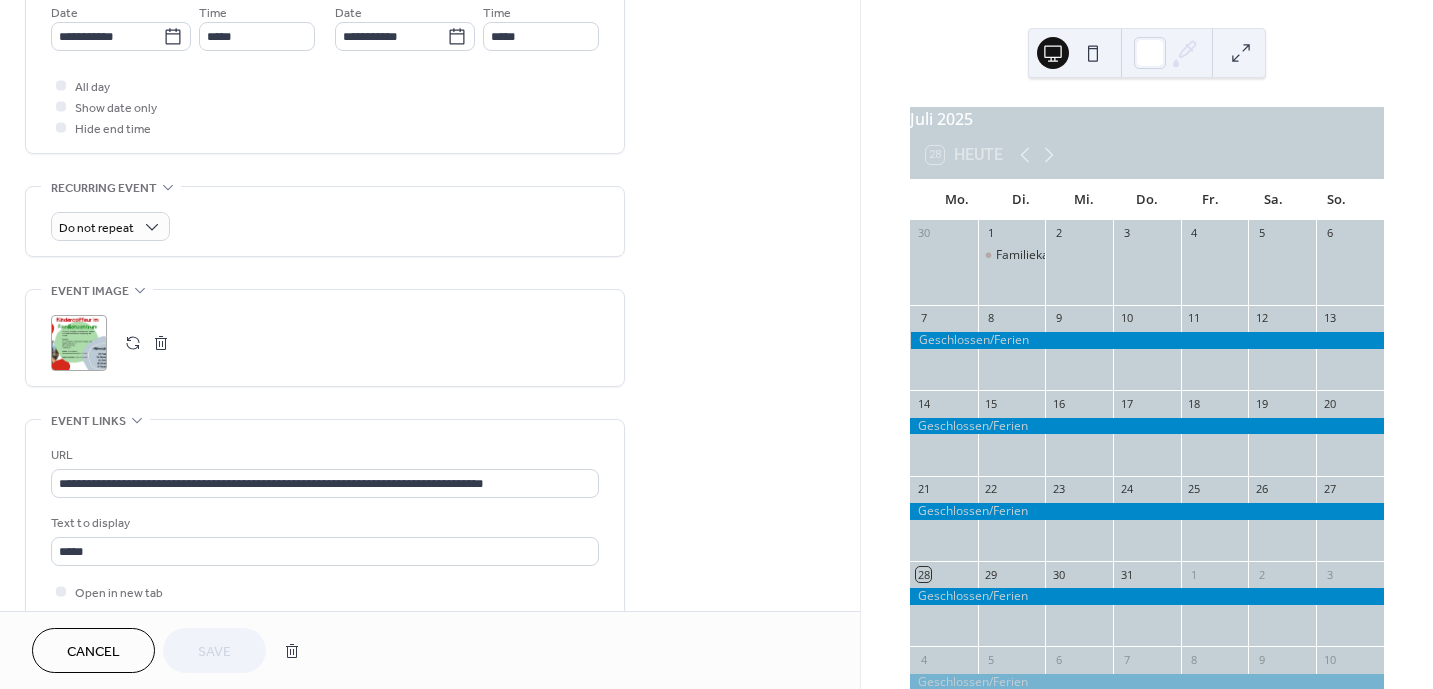 click at bounding box center [161, 343] 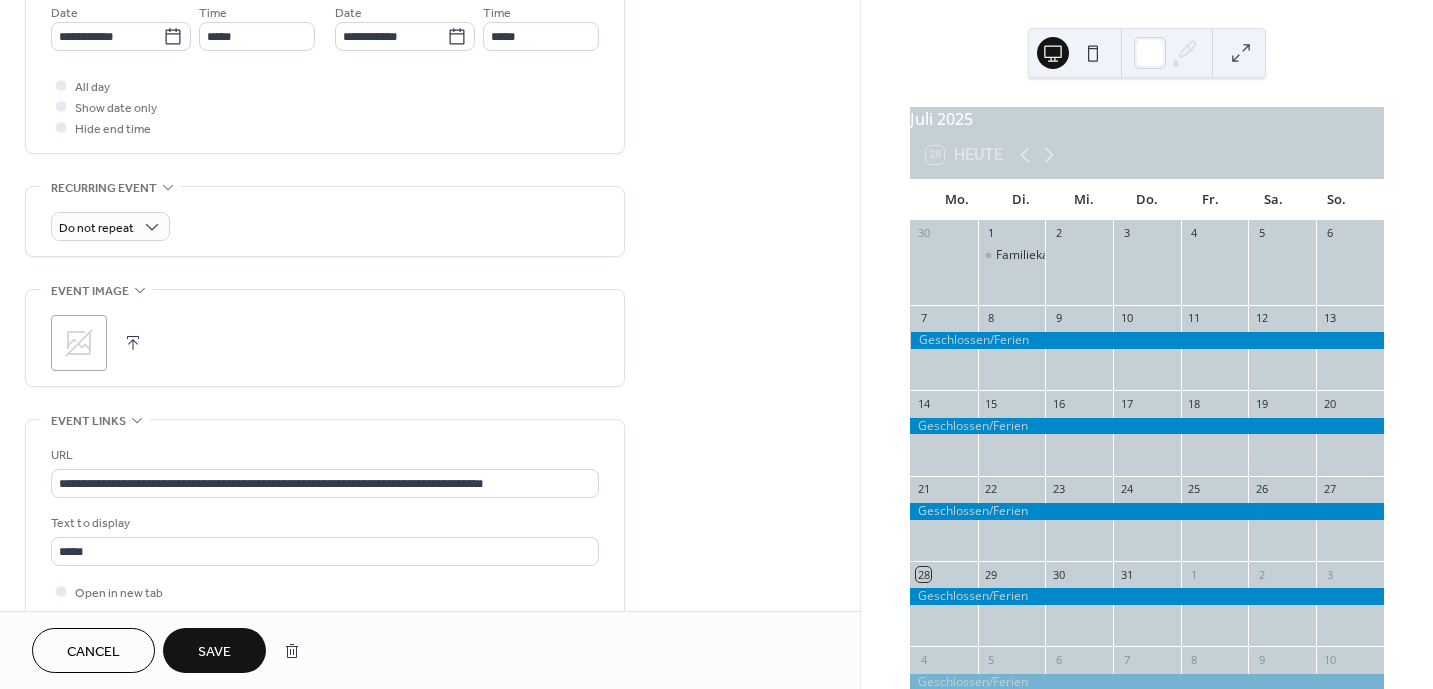 click at bounding box center (133, 343) 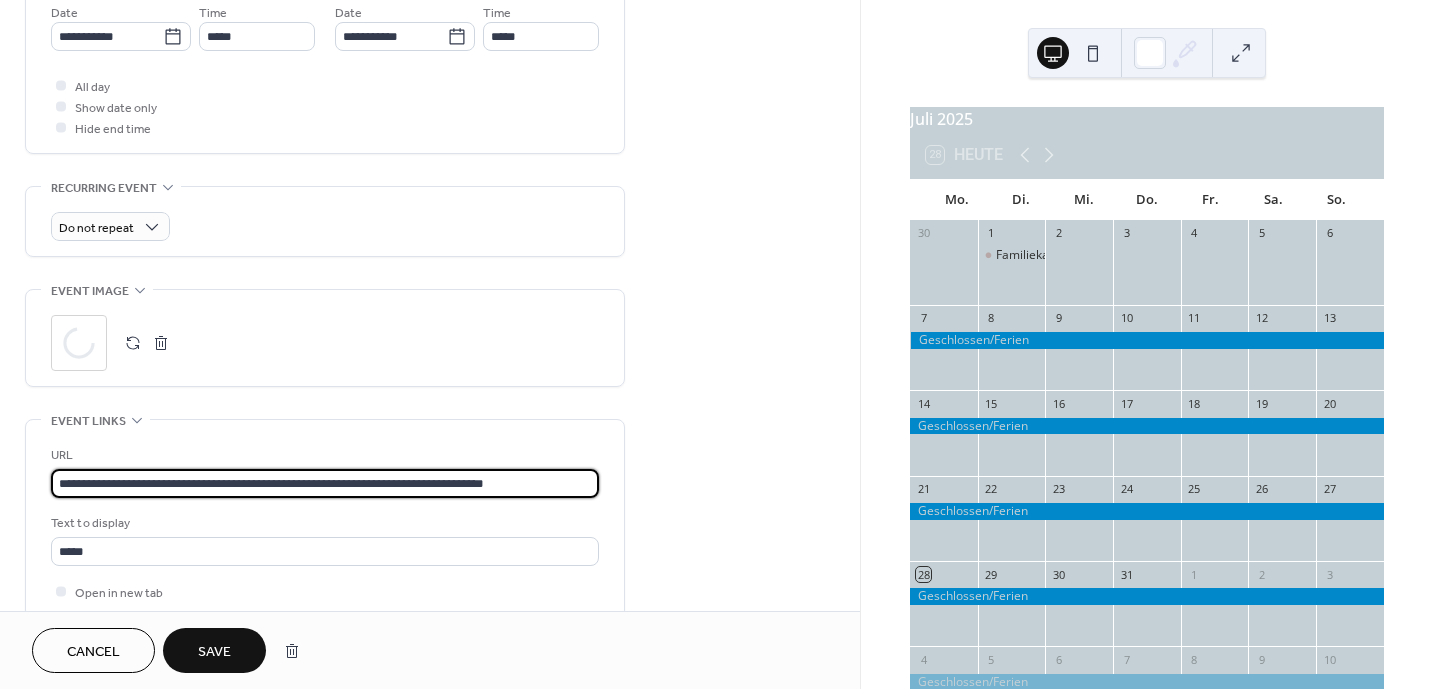 drag, startPoint x: 537, startPoint y: 478, endPoint x: -4, endPoint y: 405, distance: 545.9029 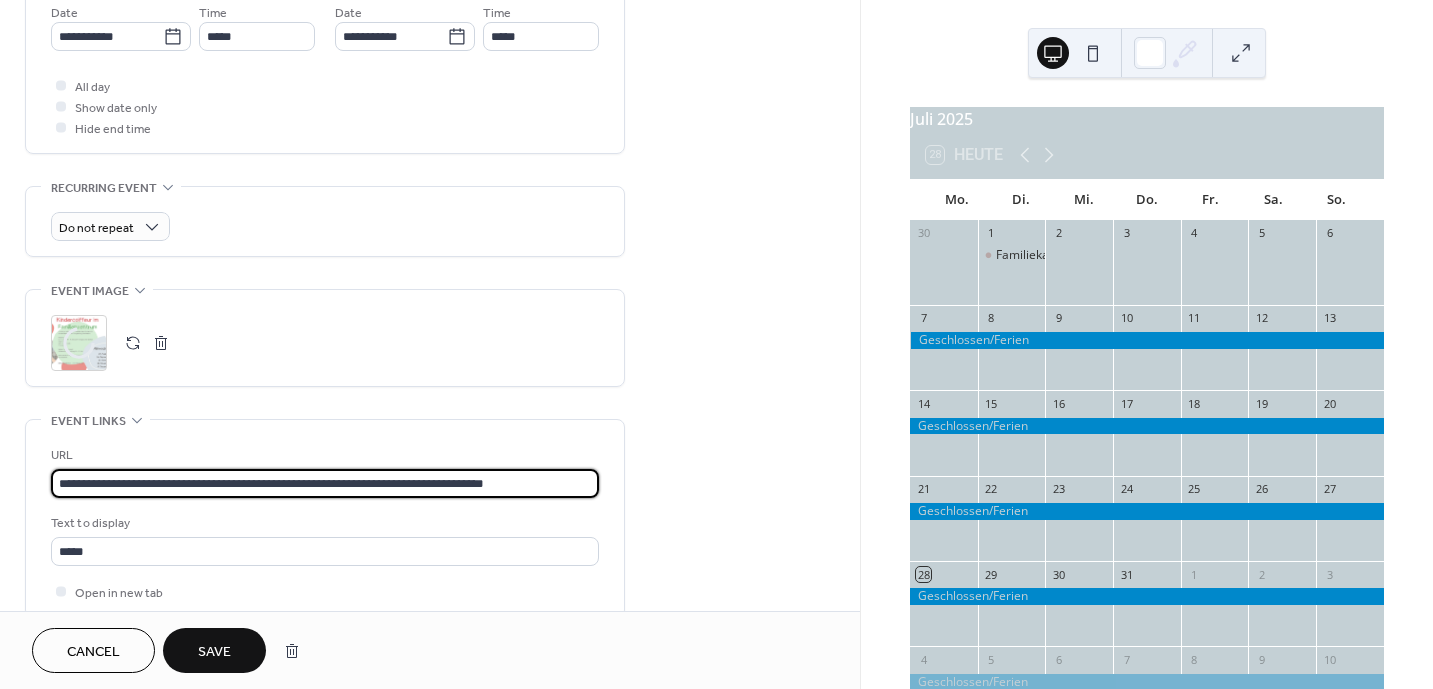 click on "**********" at bounding box center (716, 344) 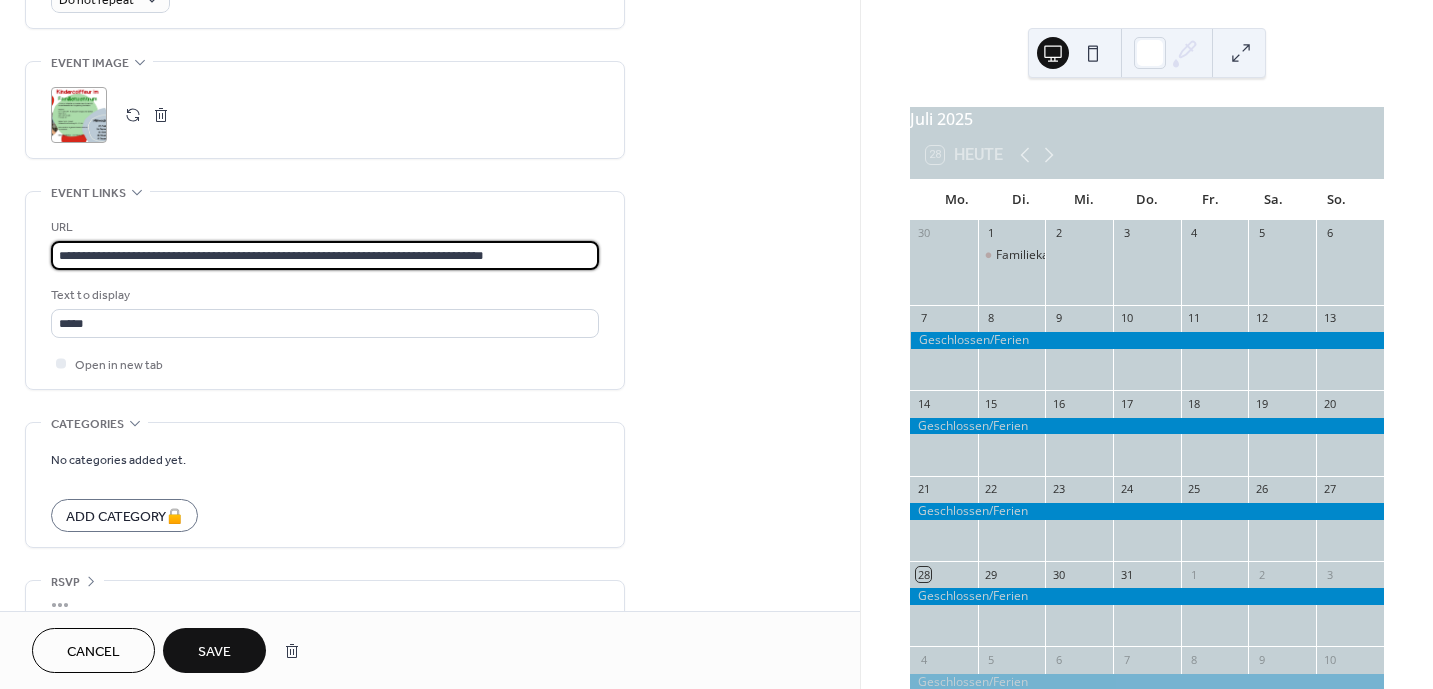 scroll, scrollTop: 959, scrollLeft: 0, axis: vertical 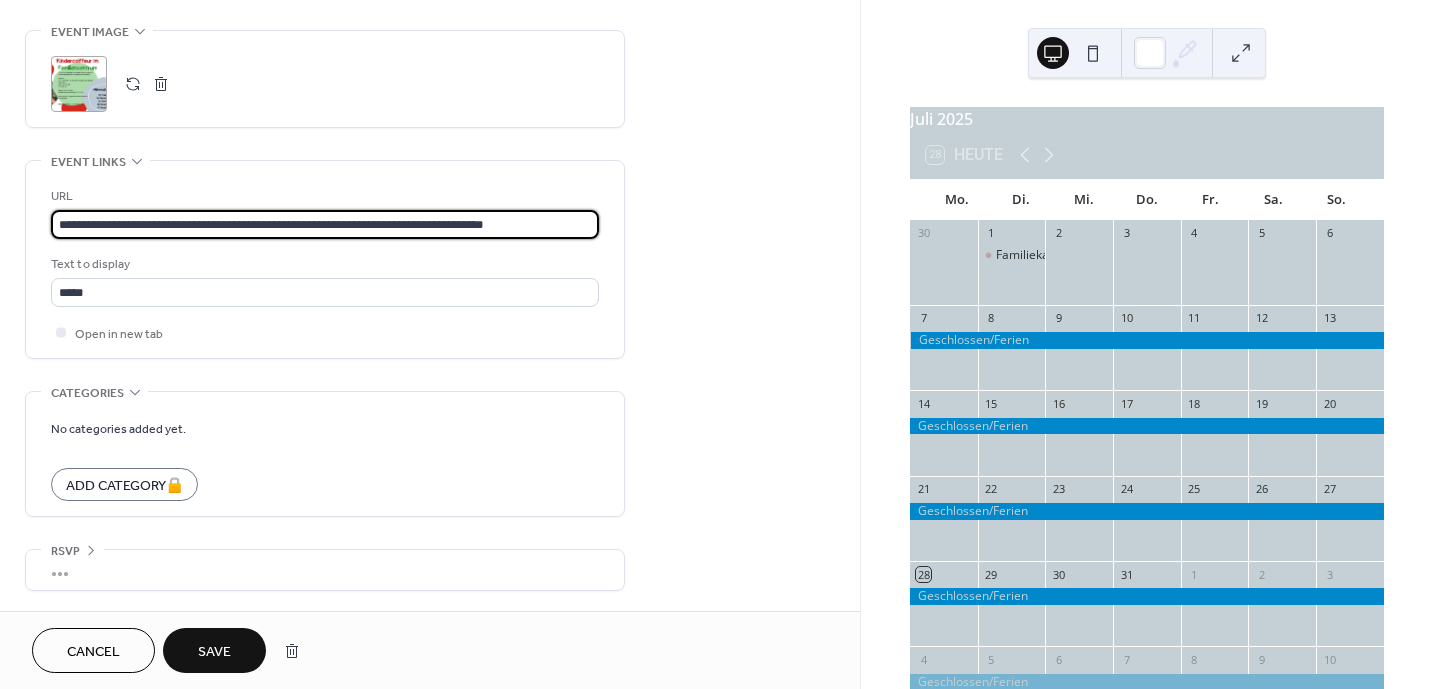 click on "Save" at bounding box center (214, 652) 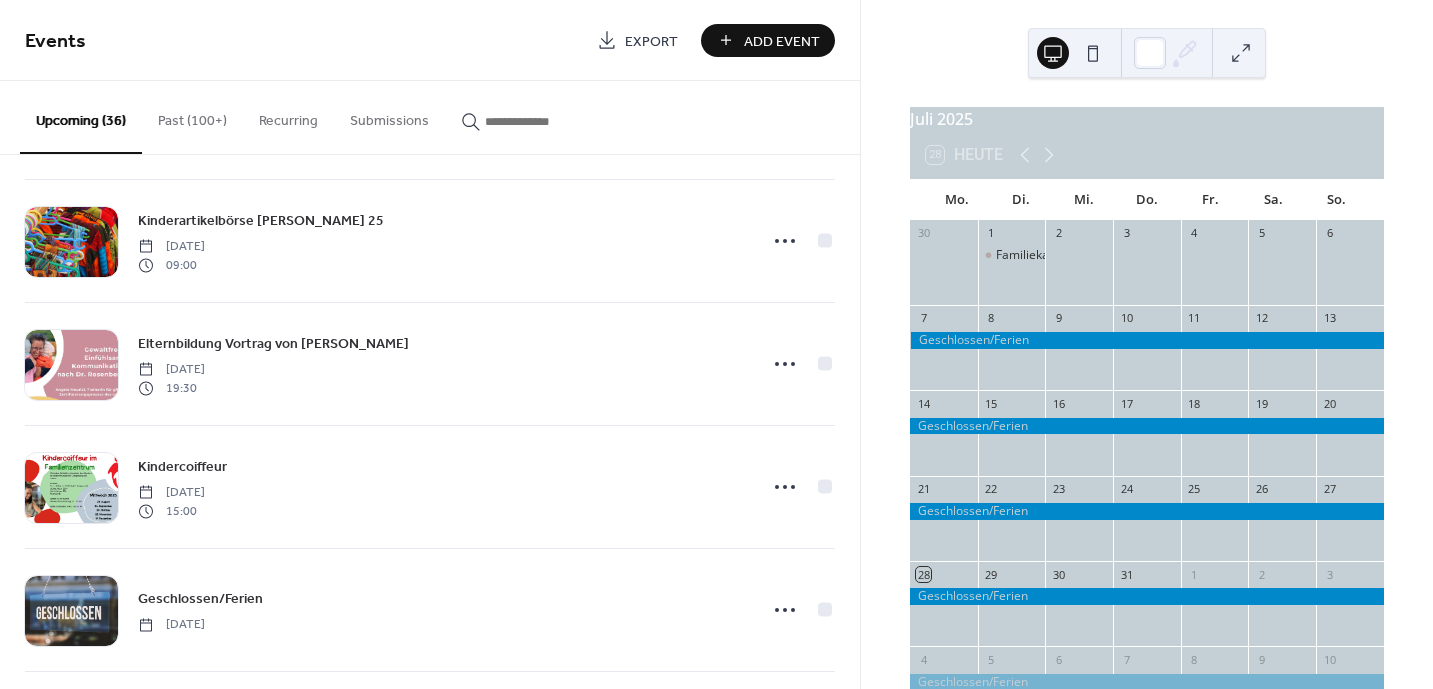 scroll, scrollTop: 1000, scrollLeft: 0, axis: vertical 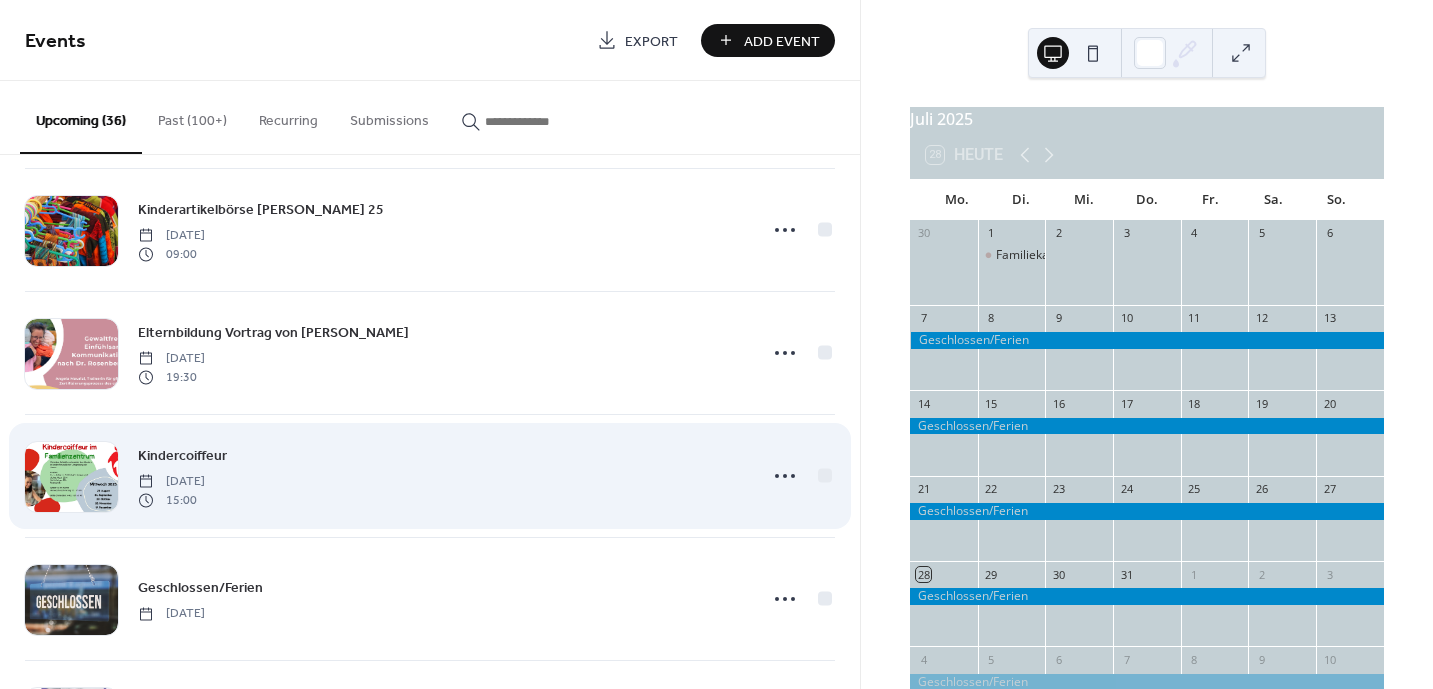 click on "Kindercoiffeur [DATE] 15:00" at bounding box center [441, 476] 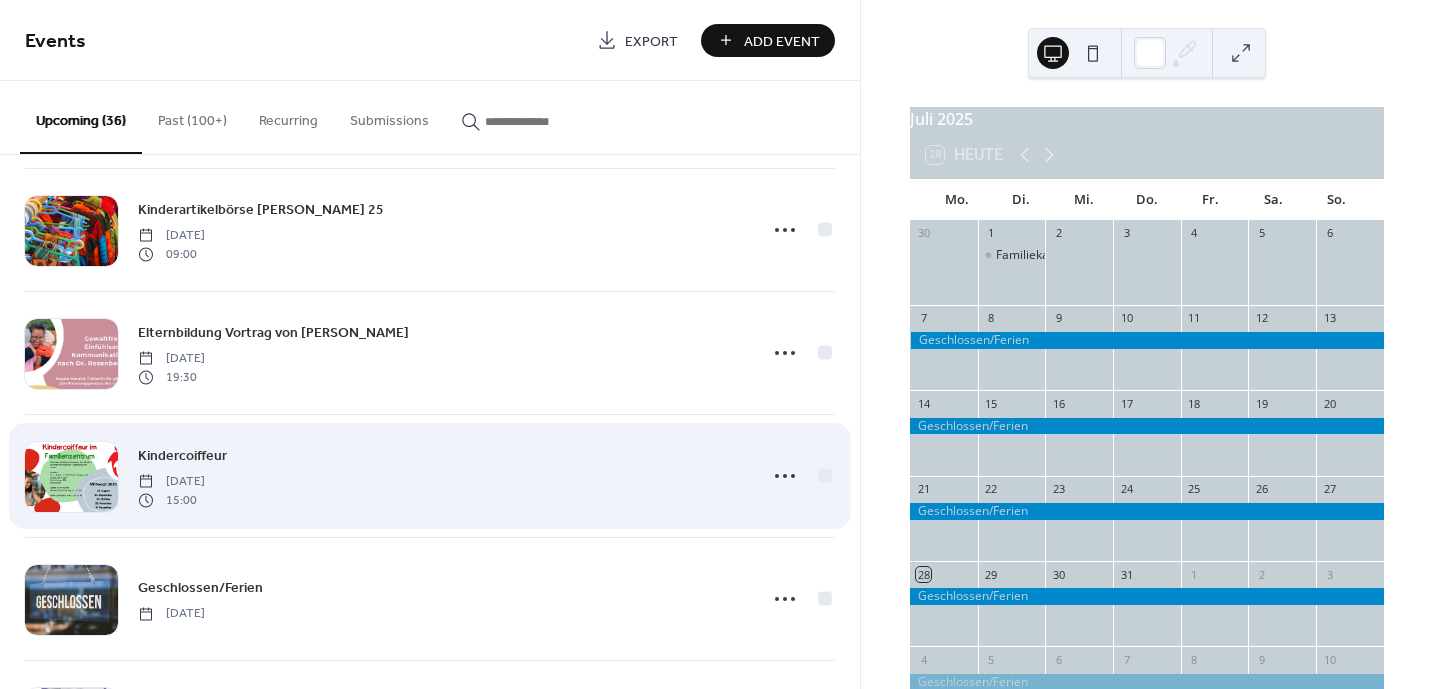 click on "Kindercoiffeur [DATE] 15:00" at bounding box center [441, 476] 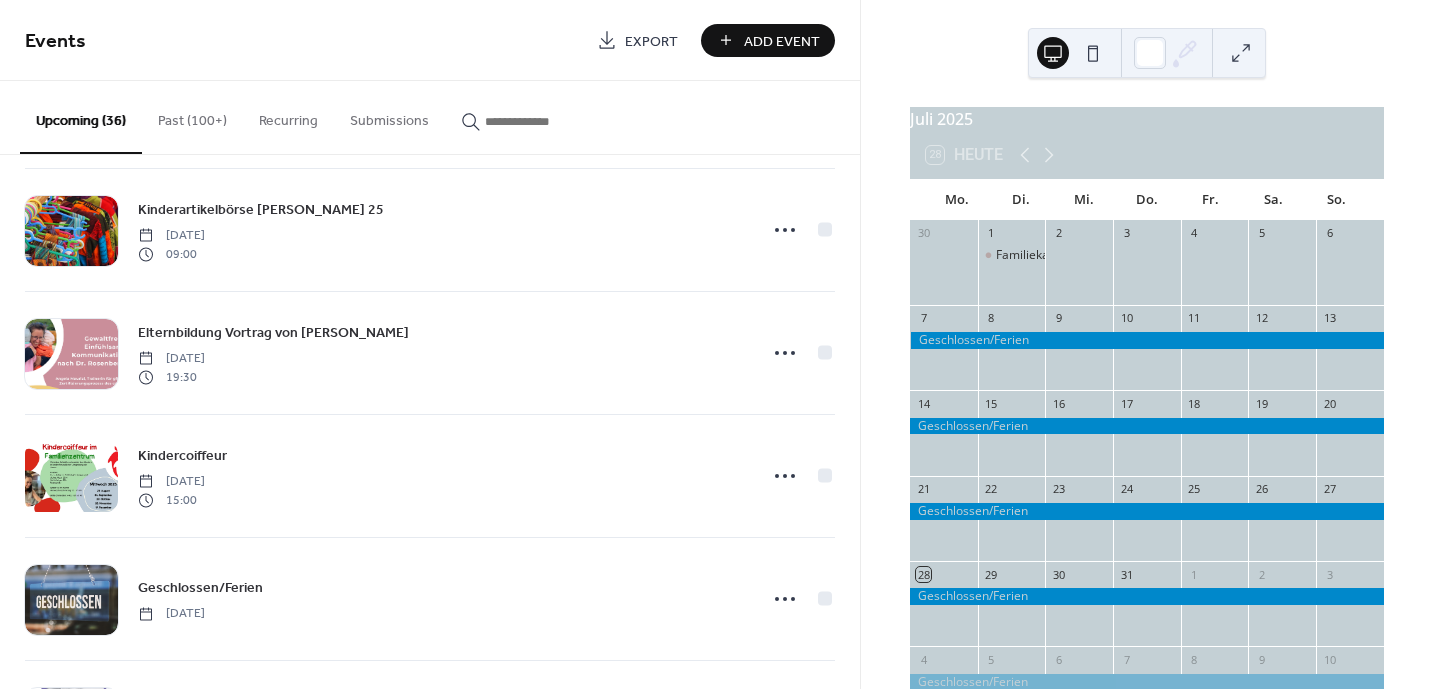 click at bounding box center [71, 477] 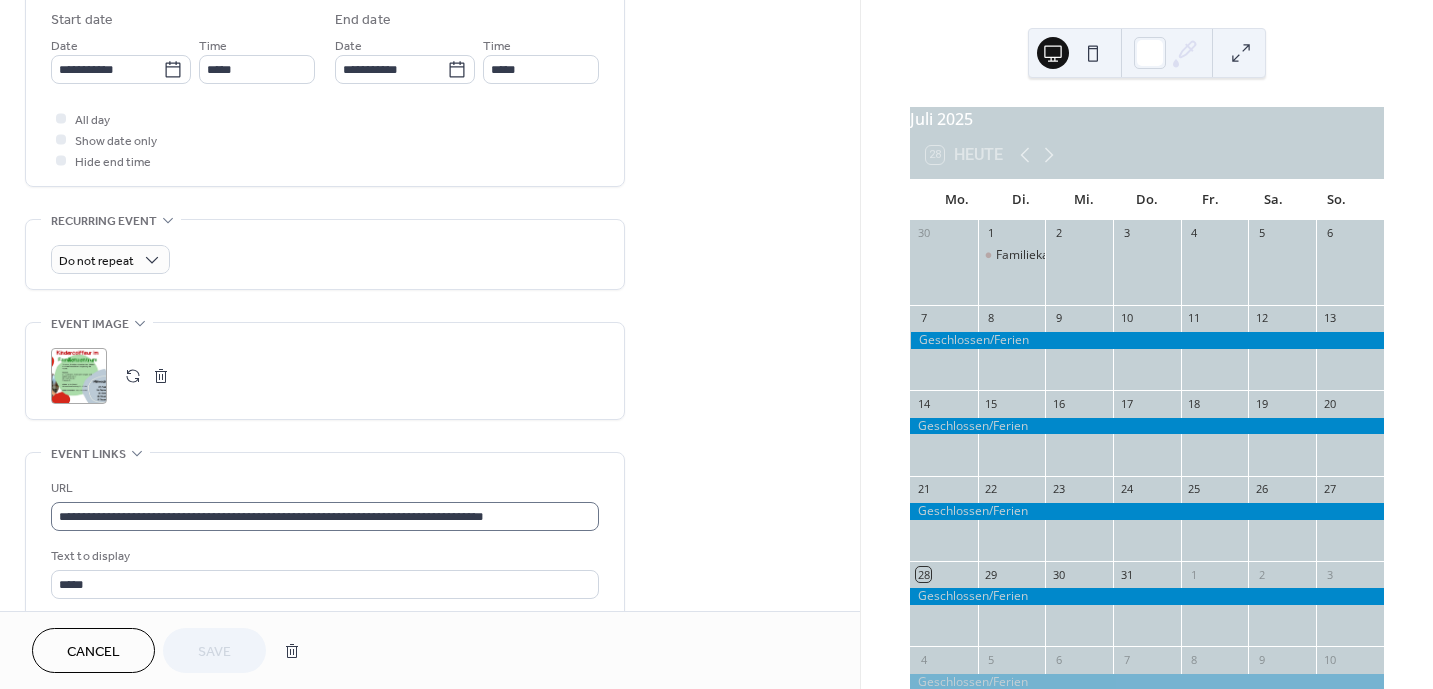 scroll, scrollTop: 700, scrollLeft: 0, axis: vertical 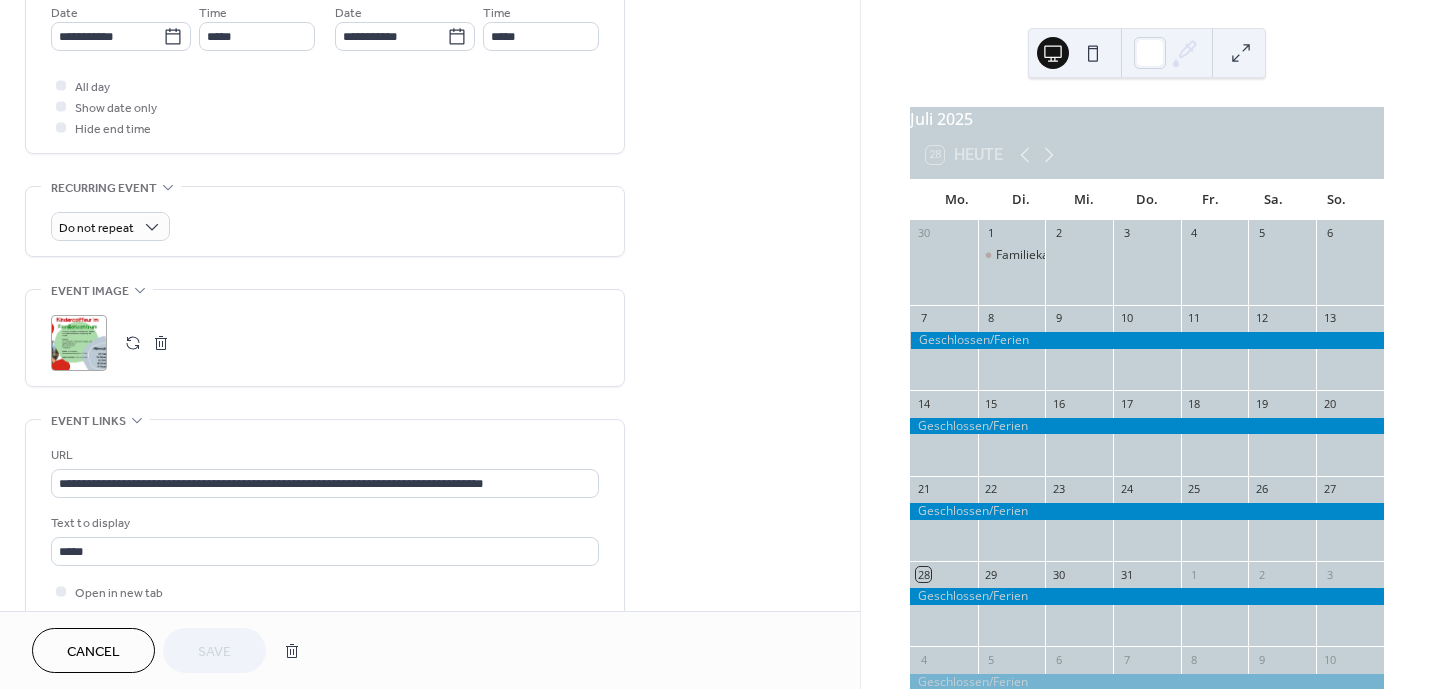click at bounding box center (161, 343) 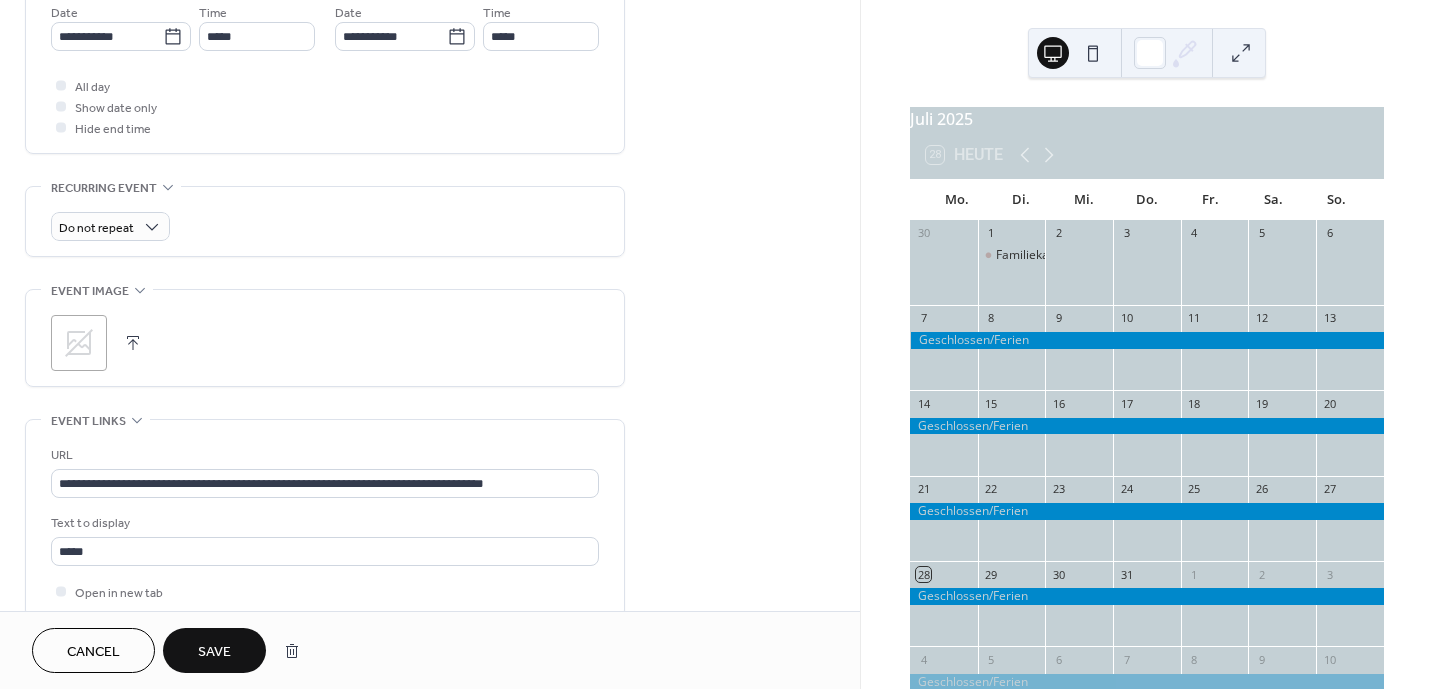 click at bounding box center [133, 343] 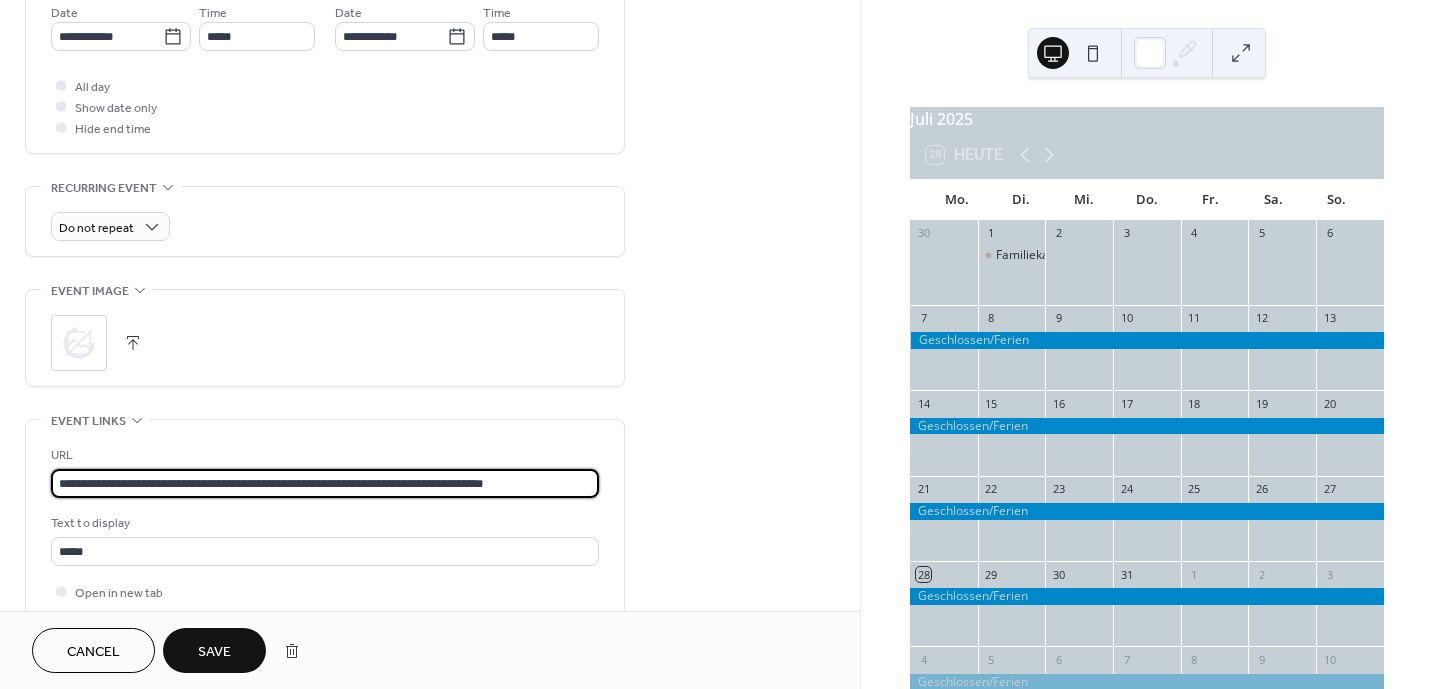 drag, startPoint x: 231, startPoint y: 458, endPoint x: -3, endPoint y: 460, distance: 234.00854 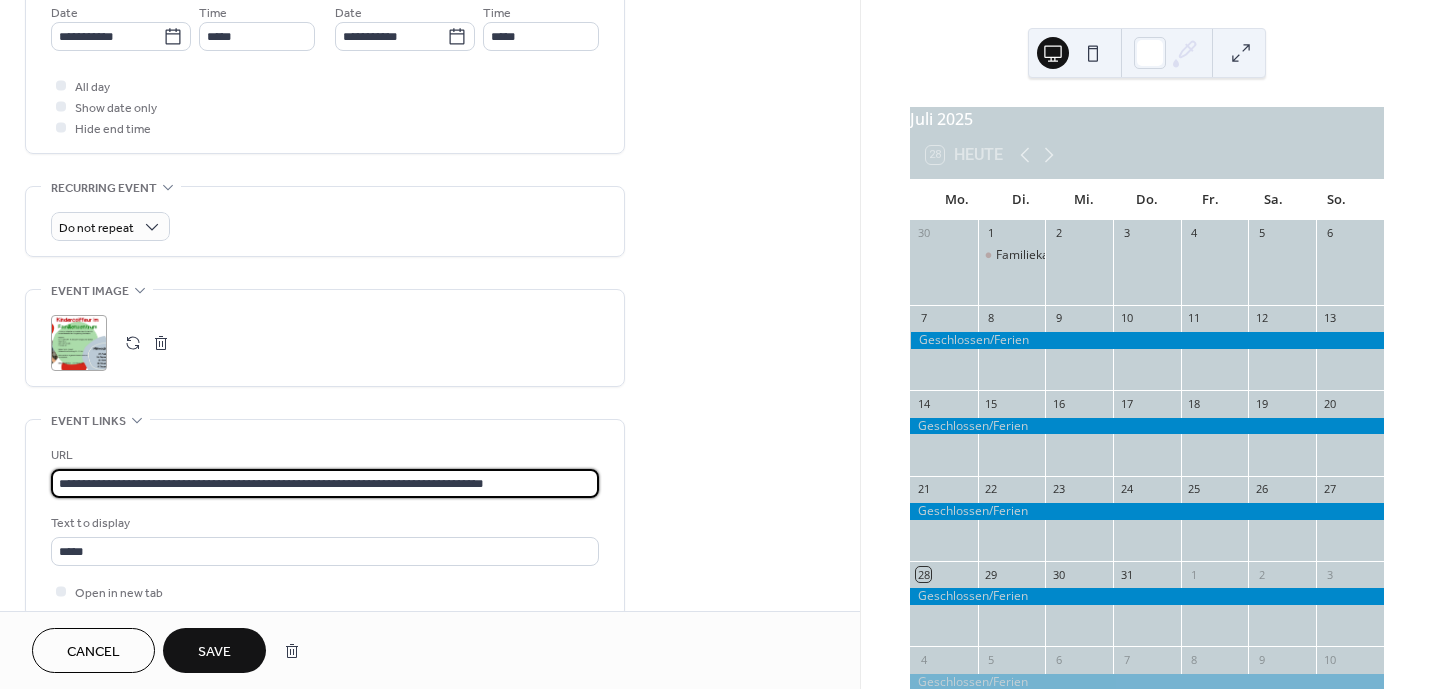 click on "**********" at bounding box center [430, 140] 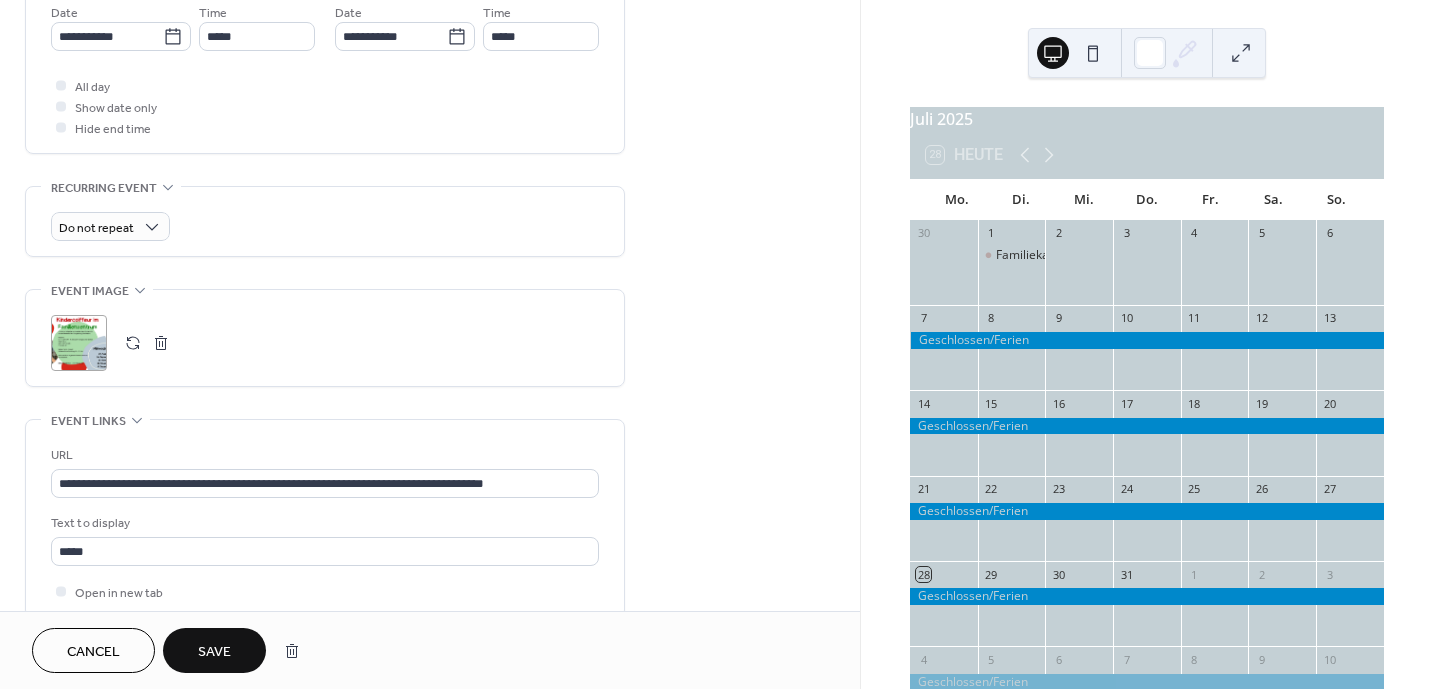 click on "Save" at bounding box center [214, 652] 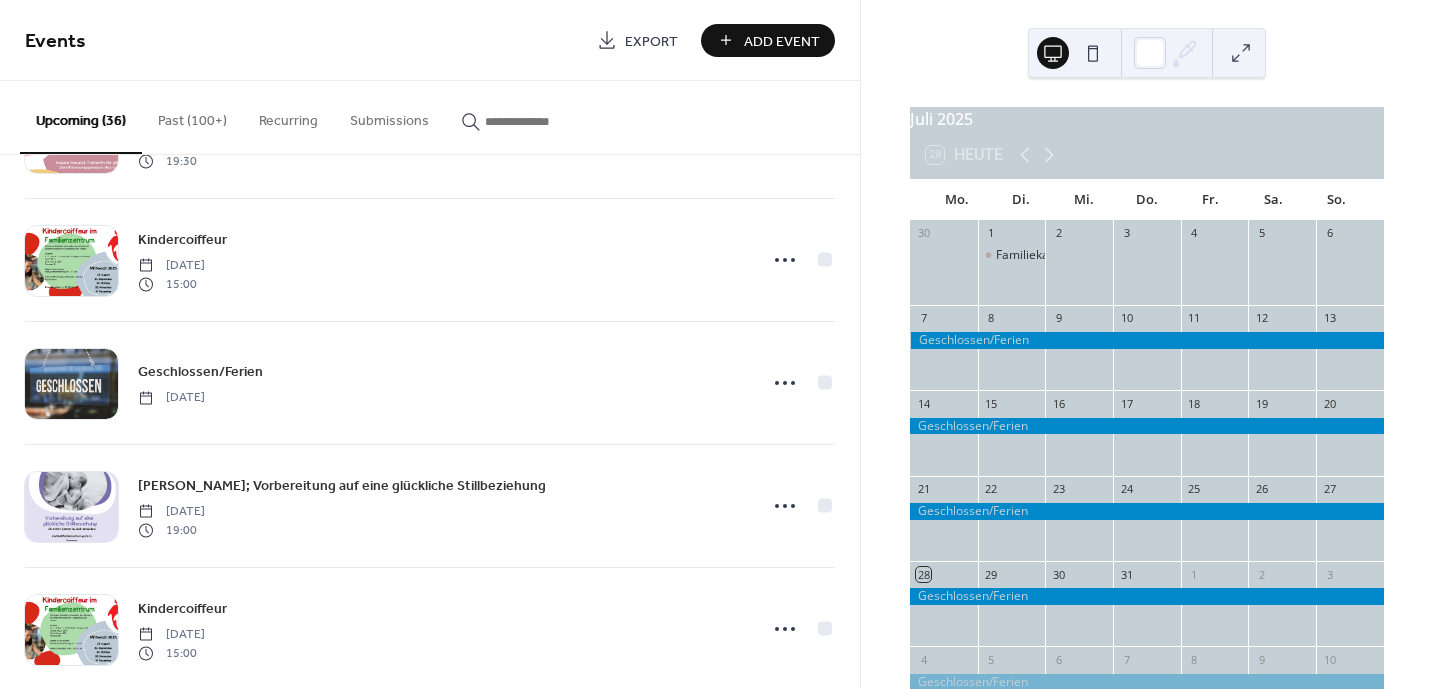 scroll, scrollTop: 1300, scrollLeft: 0, axis: vertical 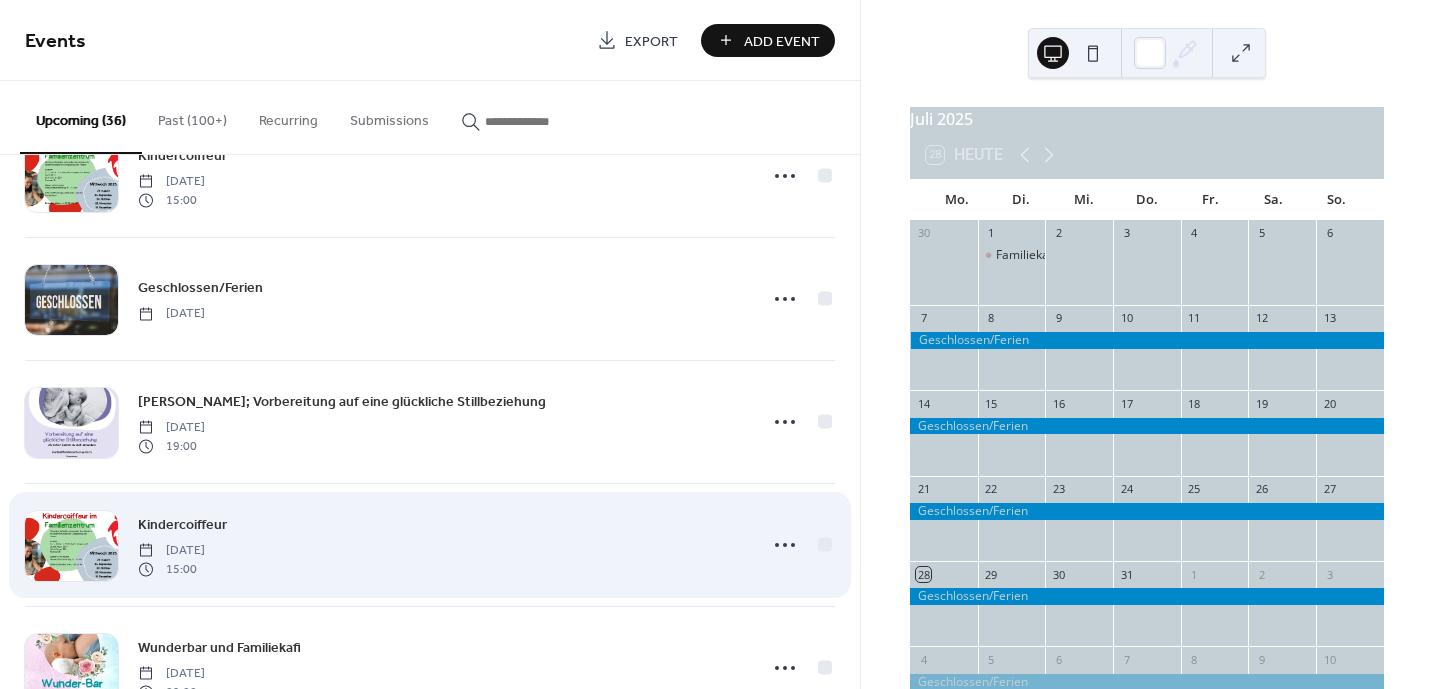 click on "Kindercoiffeur [DATE] 15:00" at bounding box center [441, 545] 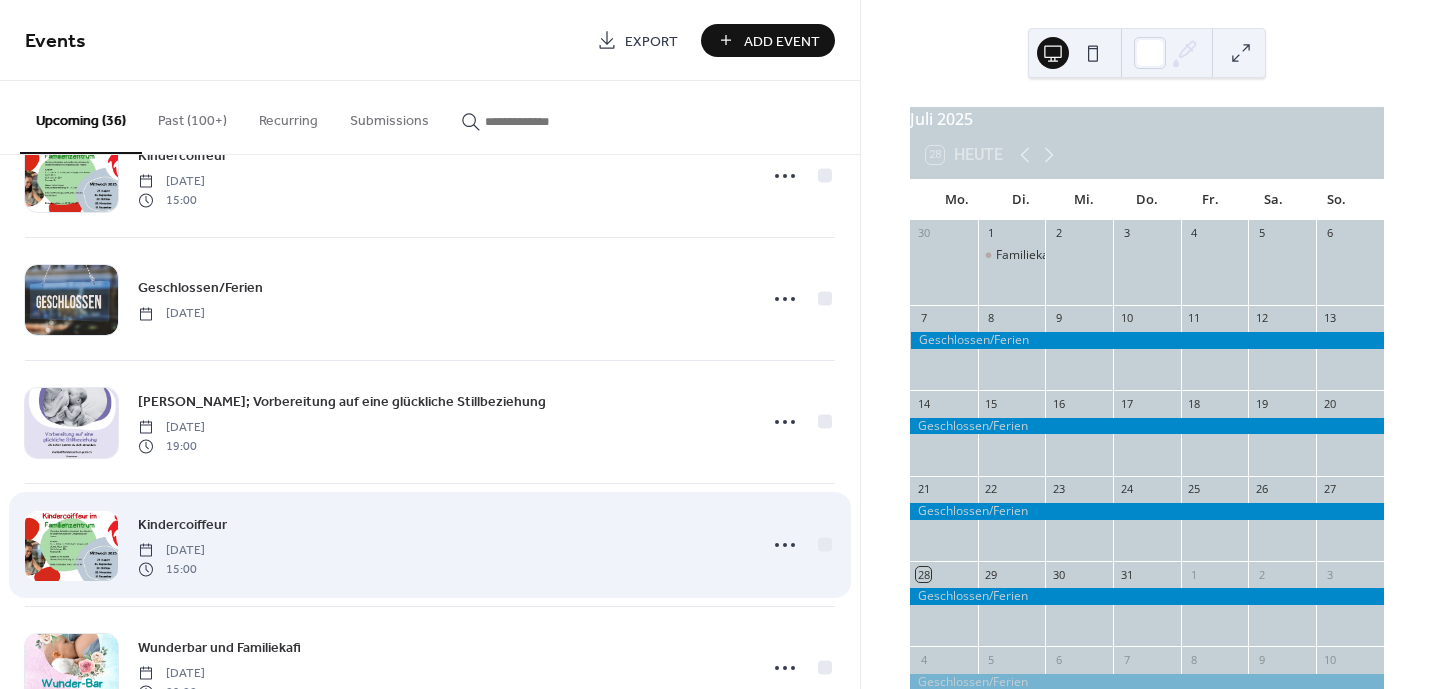 click at bounding box center (71, 546) 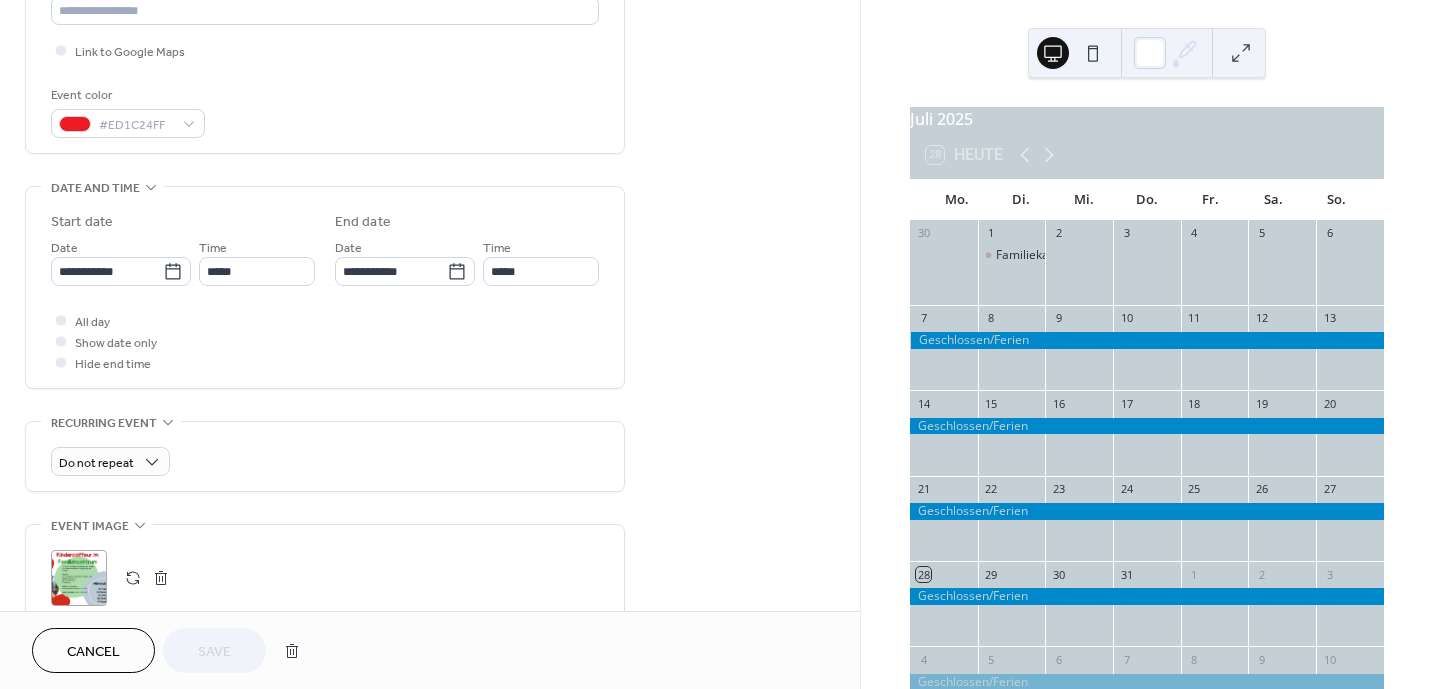 scroll, scrollTop: 500, scrollLeft: 0, axis: vertical 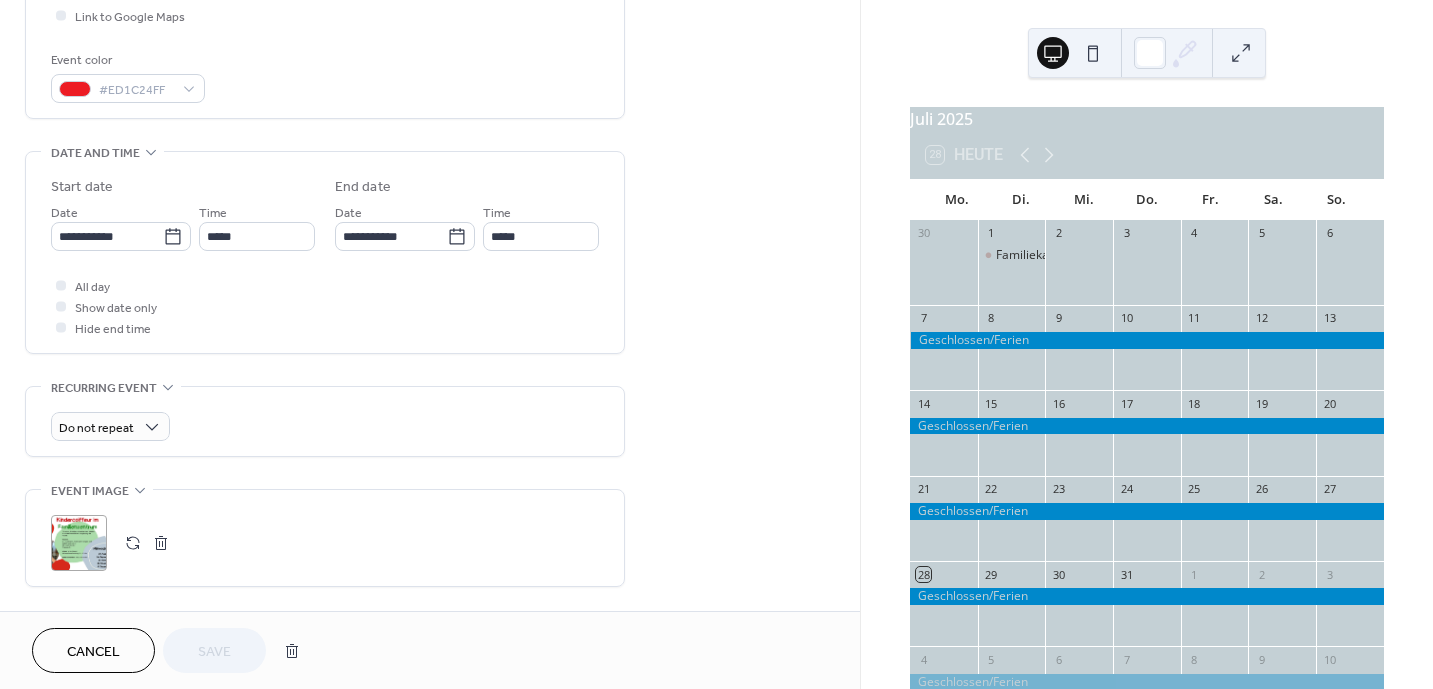 click at bounding box center (161, 543) 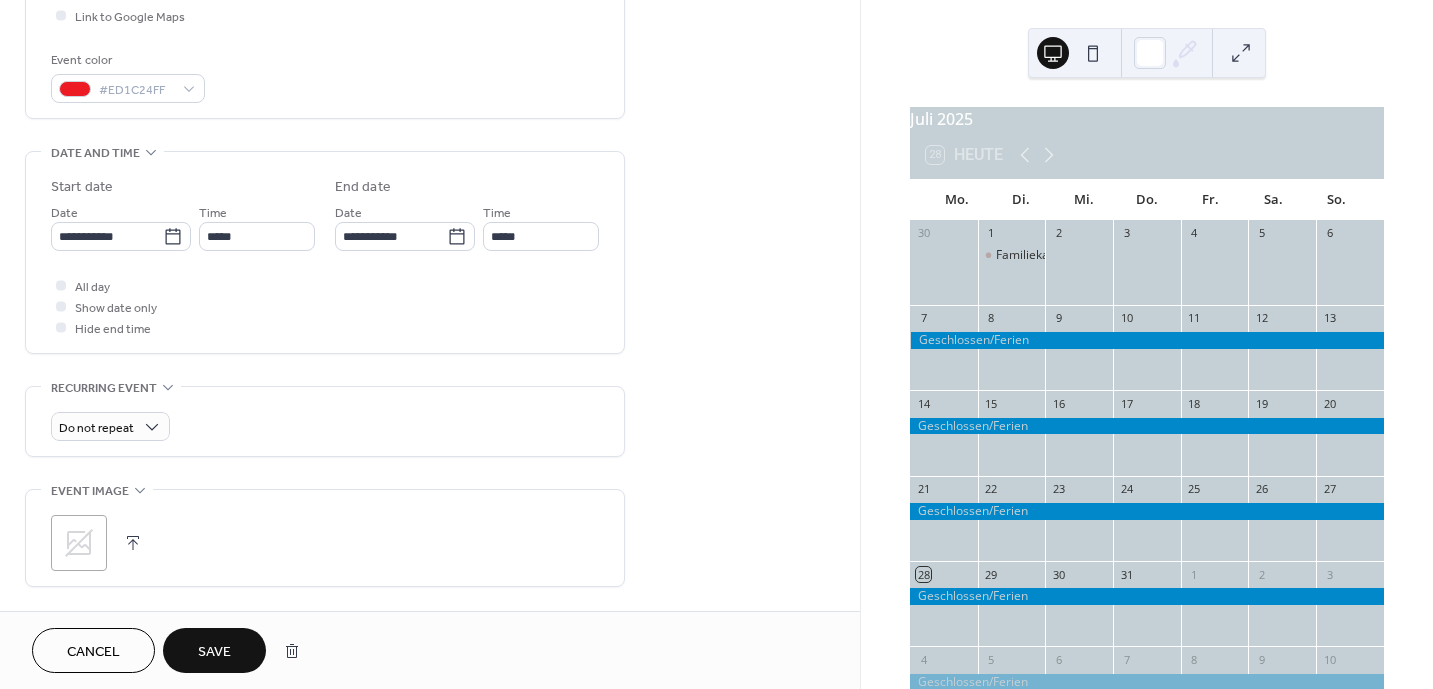click 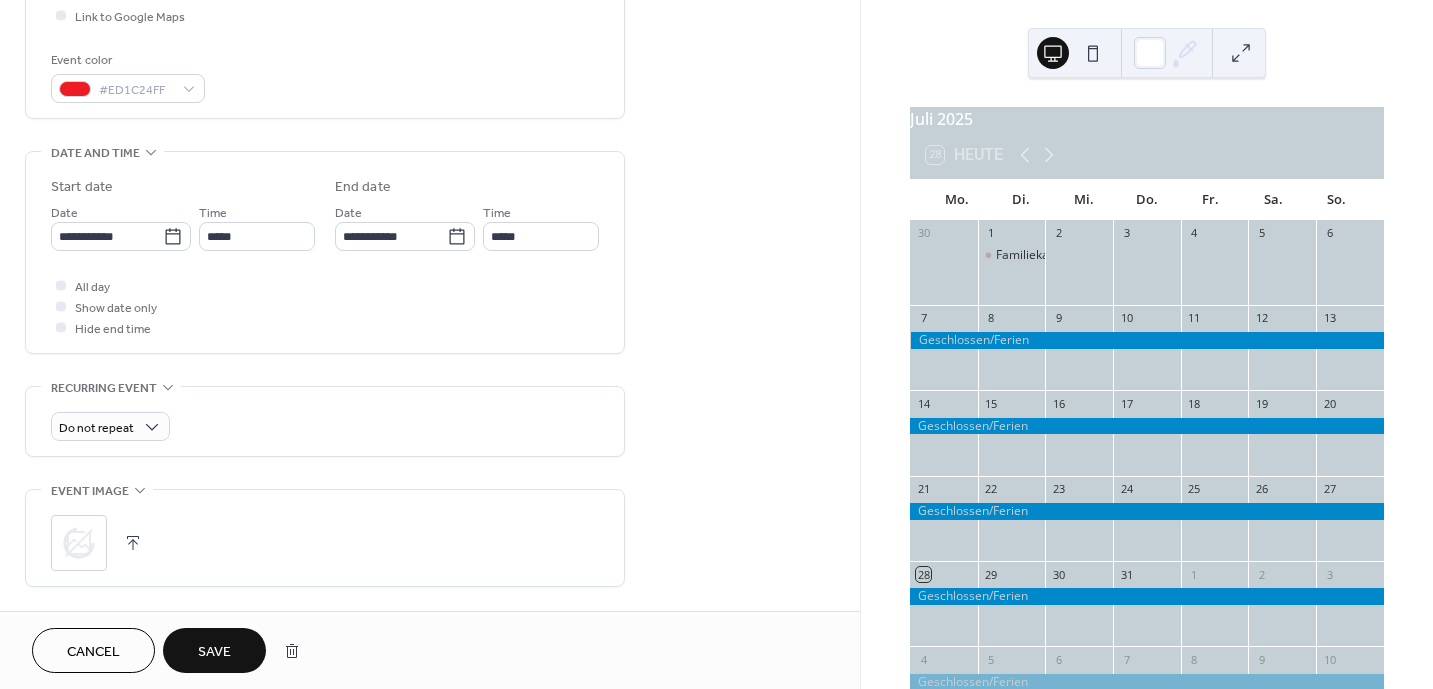 scroll, scrollTop: 600, scrollLeft: 0, axis: vertical 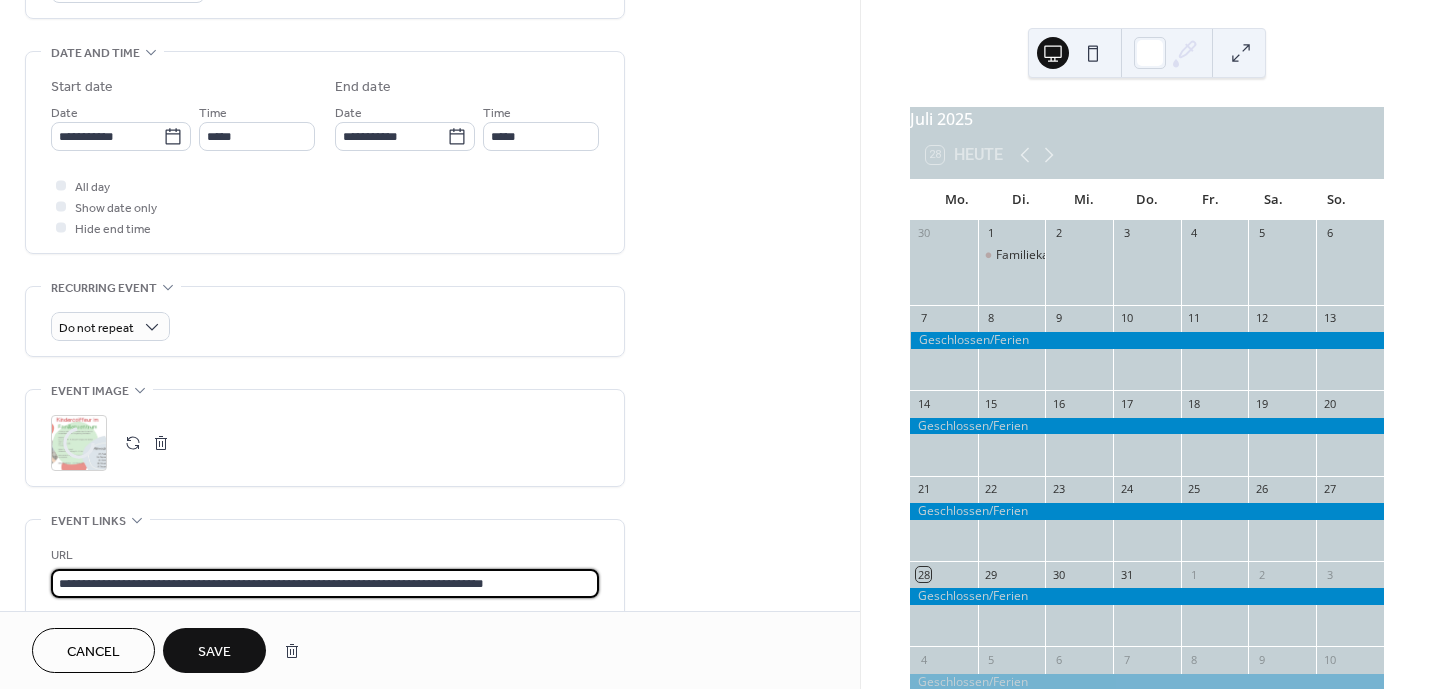 drag, startPoint x: 118, startPoint y: 574, endPoint x: -84, endPoint y: 593, distance: 202.8916 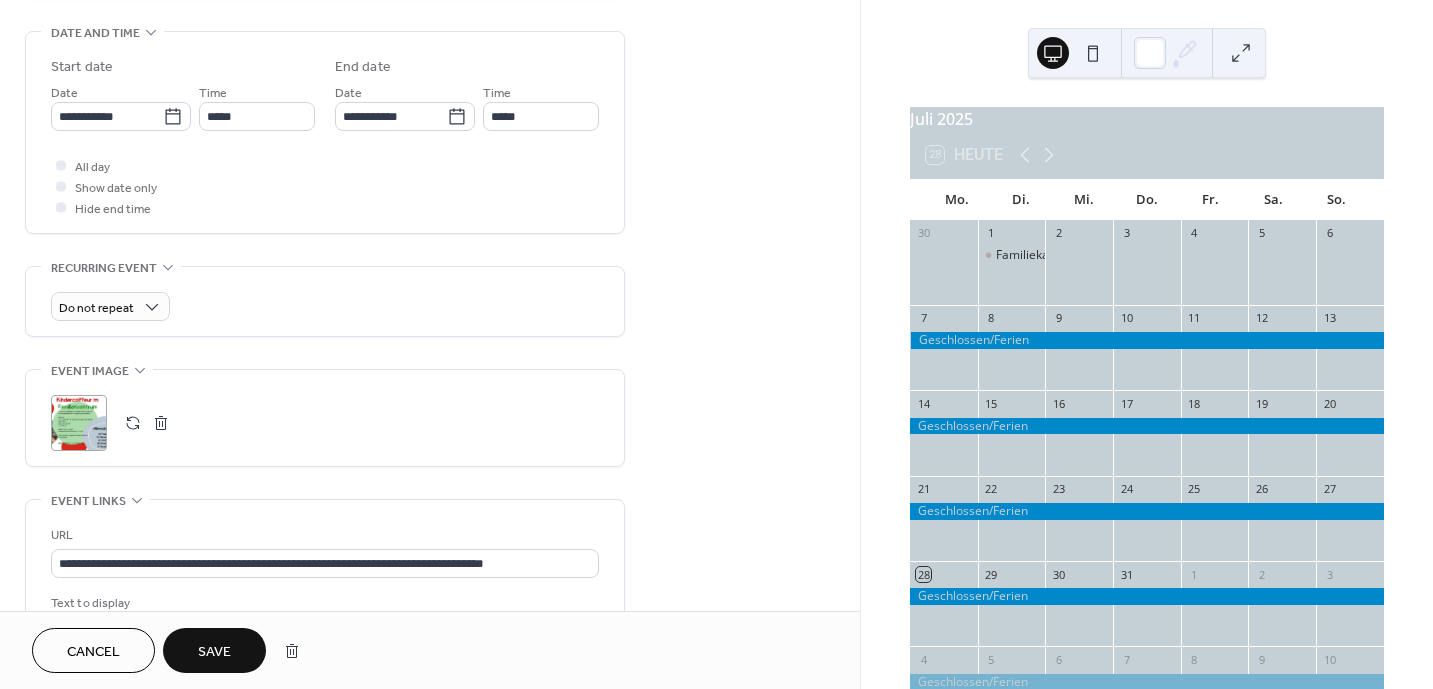 click on "Save" at bounding box center [214, 650] 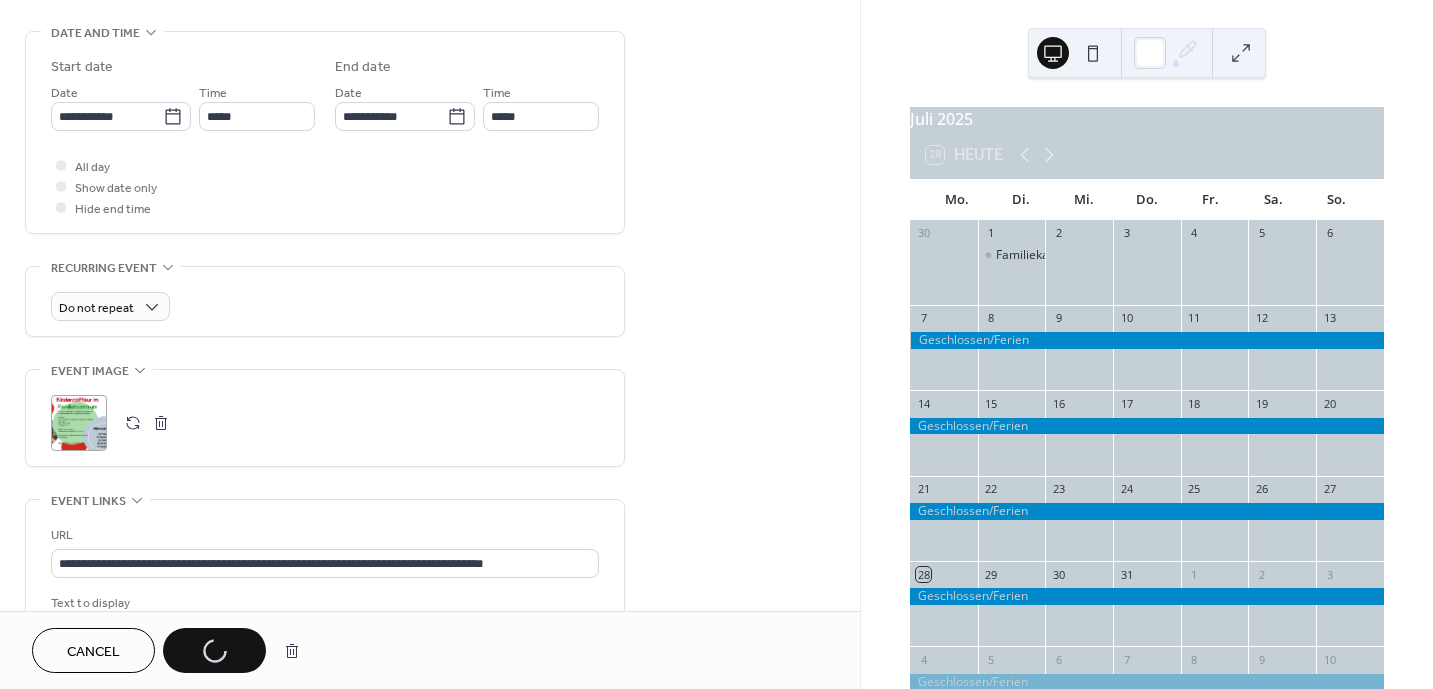 scroll, scrollTop: 0, scrollLeft: 0, axis: both 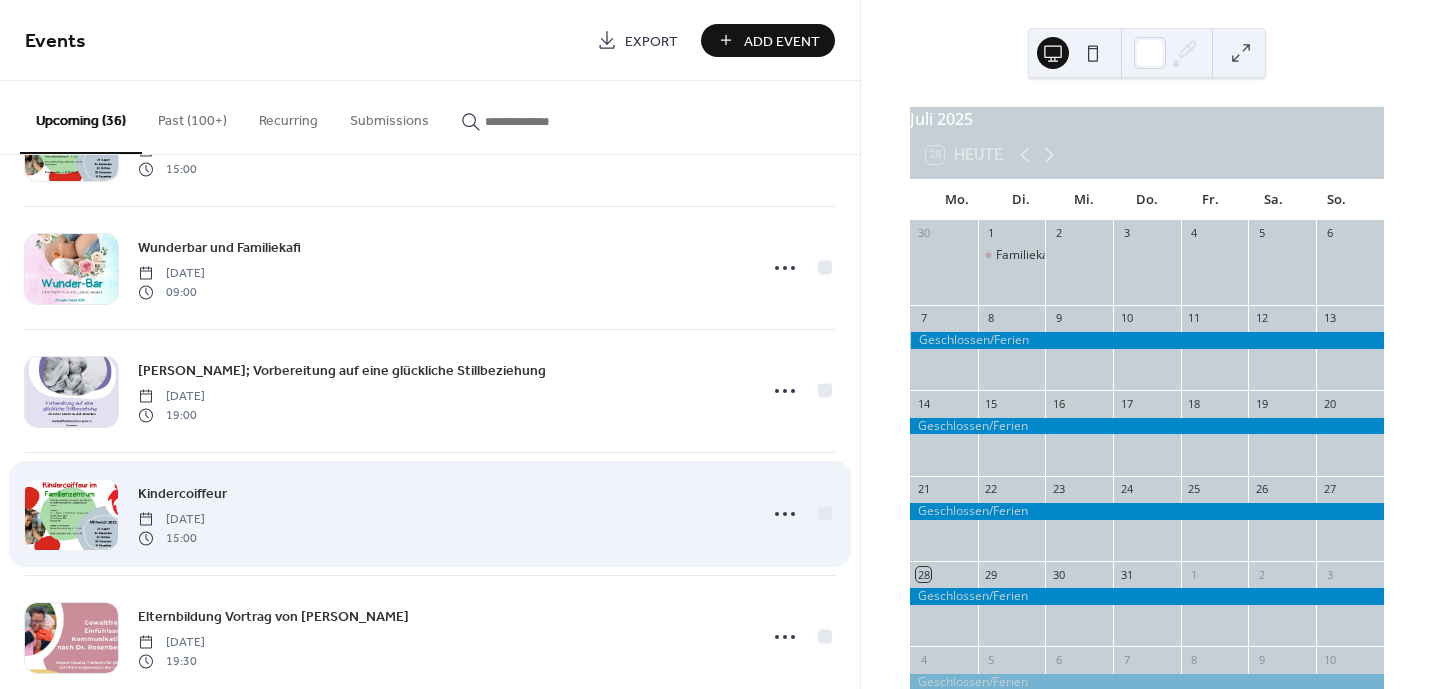 click at bounding box center (71, 515) 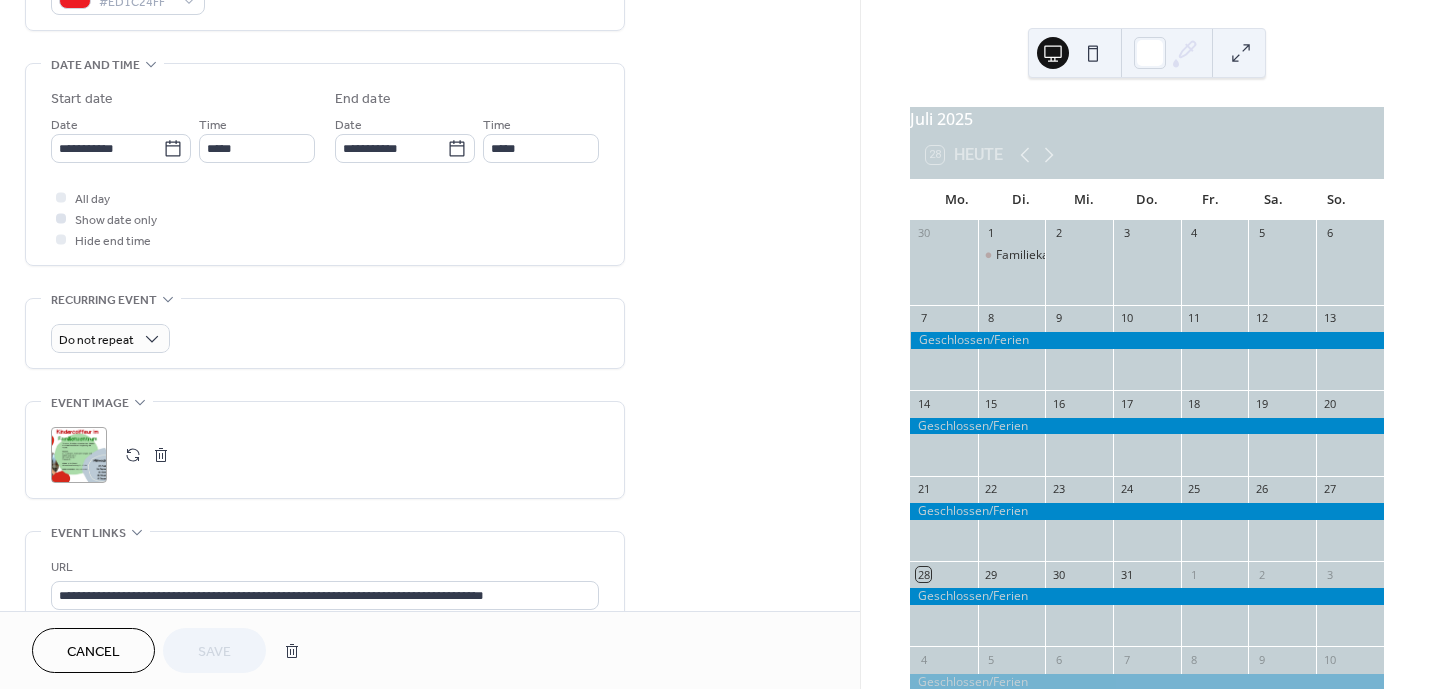 scroll, scrollTop: 600, scrollLeft: 0, axis: vertical 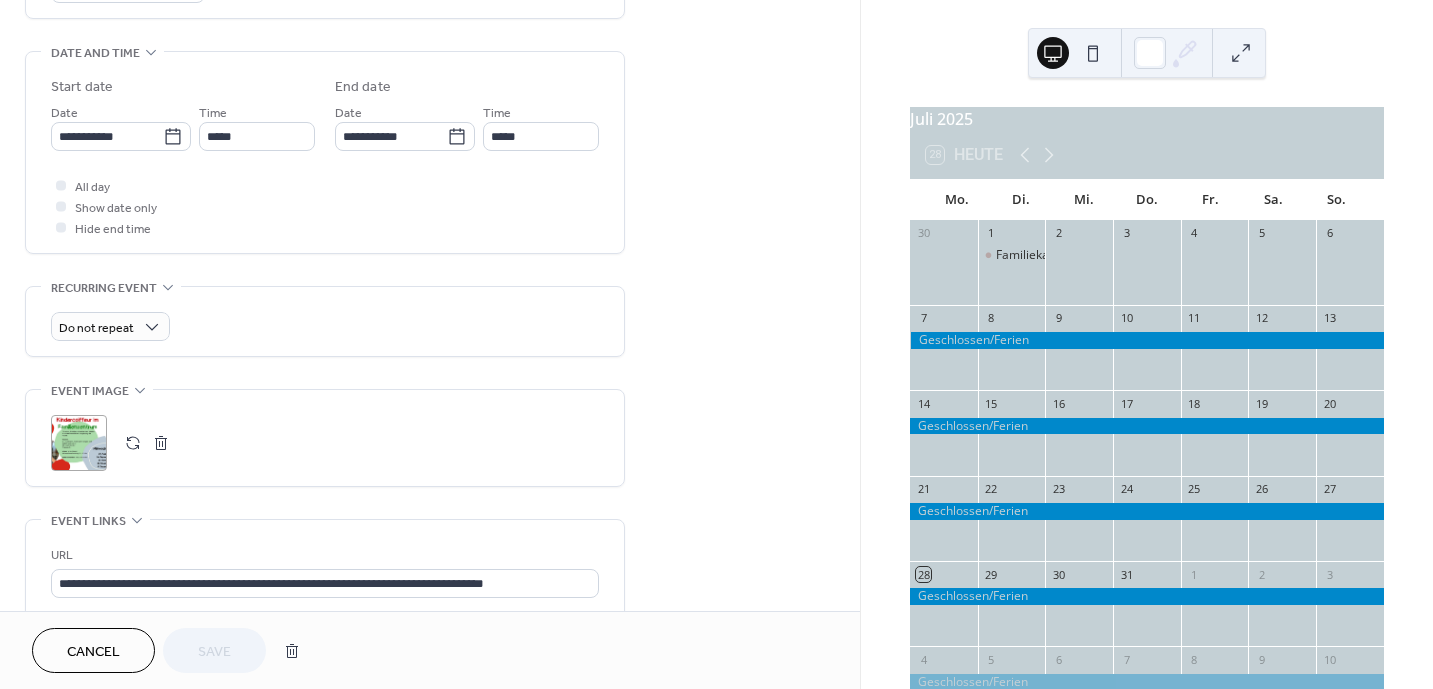 click at bounding box center [161, 443] 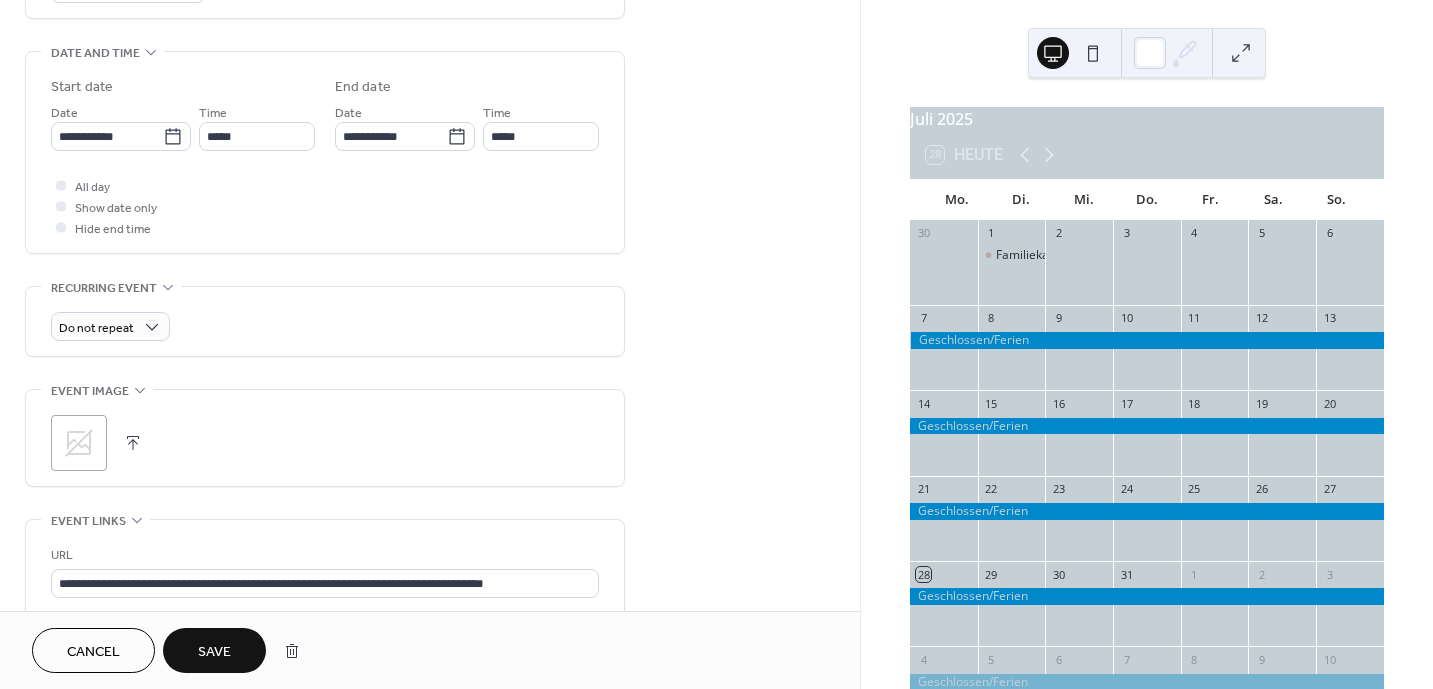 click at bounding box center [133, 443] 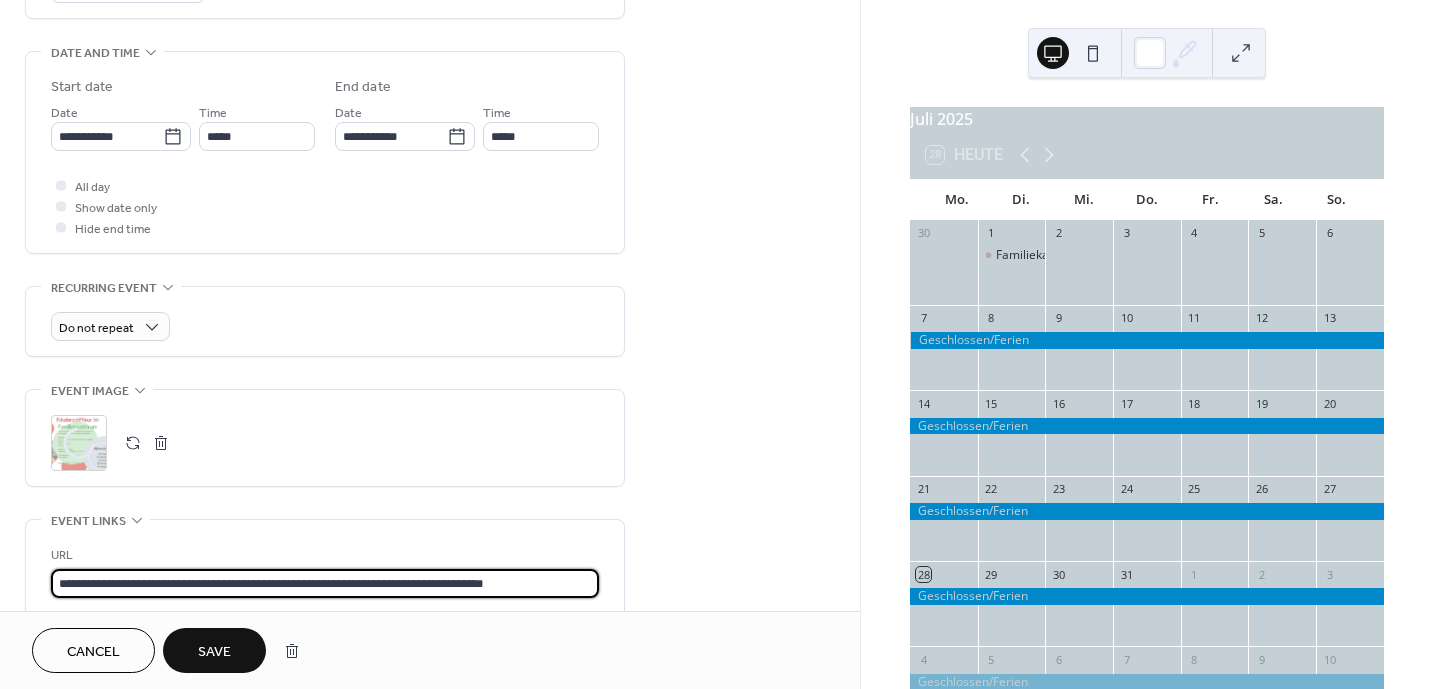 drag, startPoint x: 580, startPoint y: 582, endPoint x: -84, endPoint y: 524, distance: 666.5283 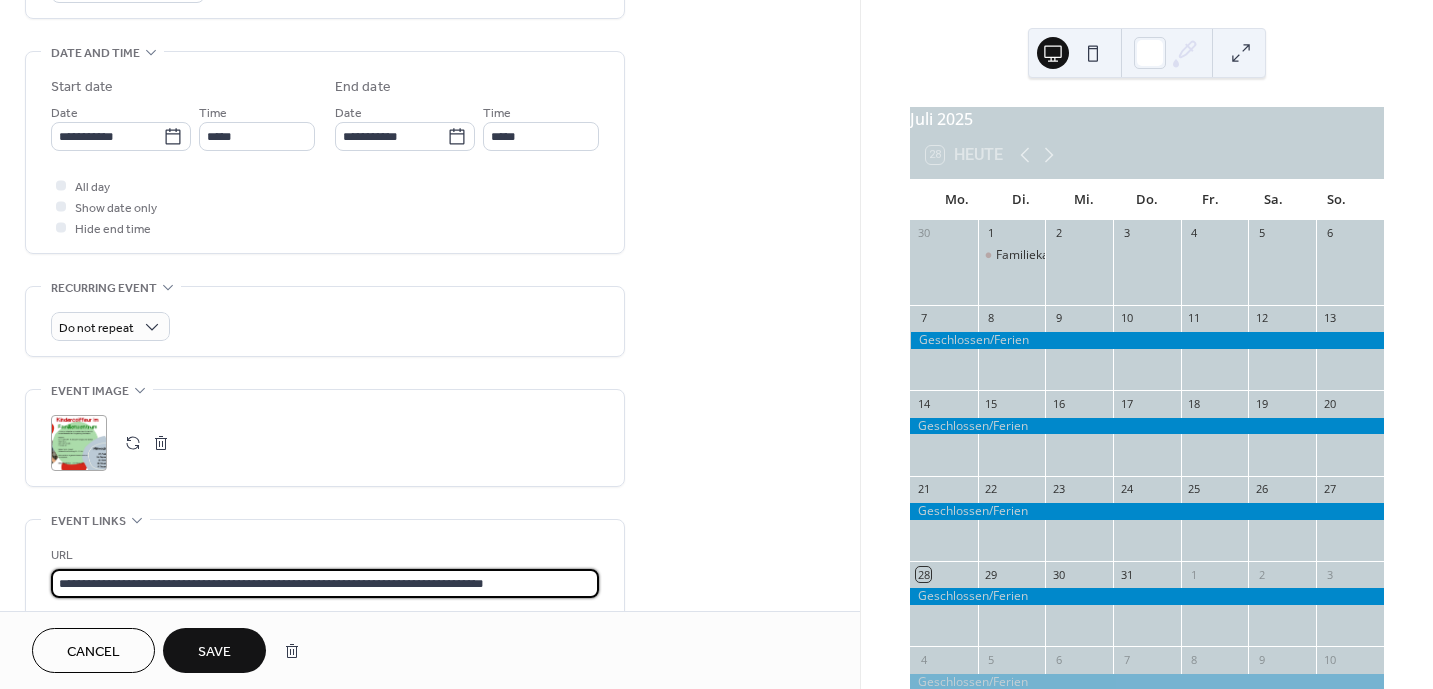 click on "Save" at bounding box center (214, 652) 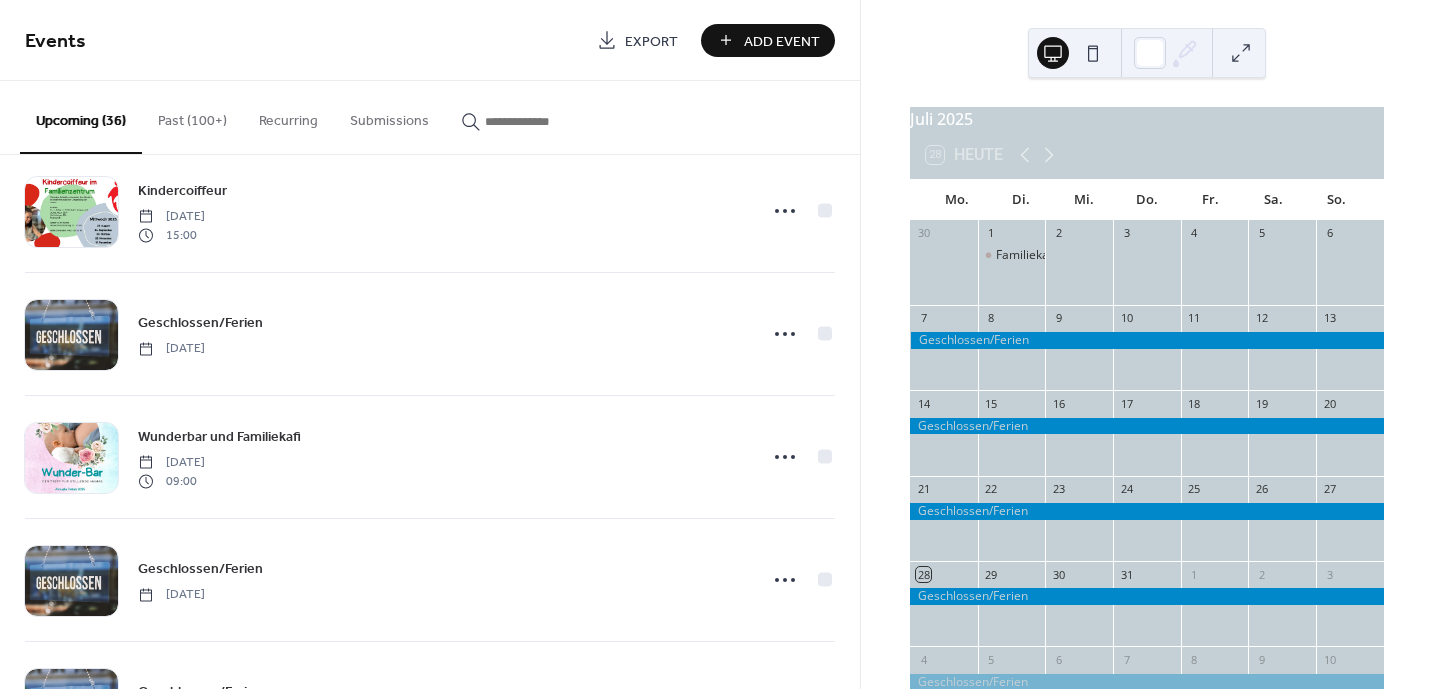 scroll, scrollTop: 2500, scrollLeft: 0, axis: vertical 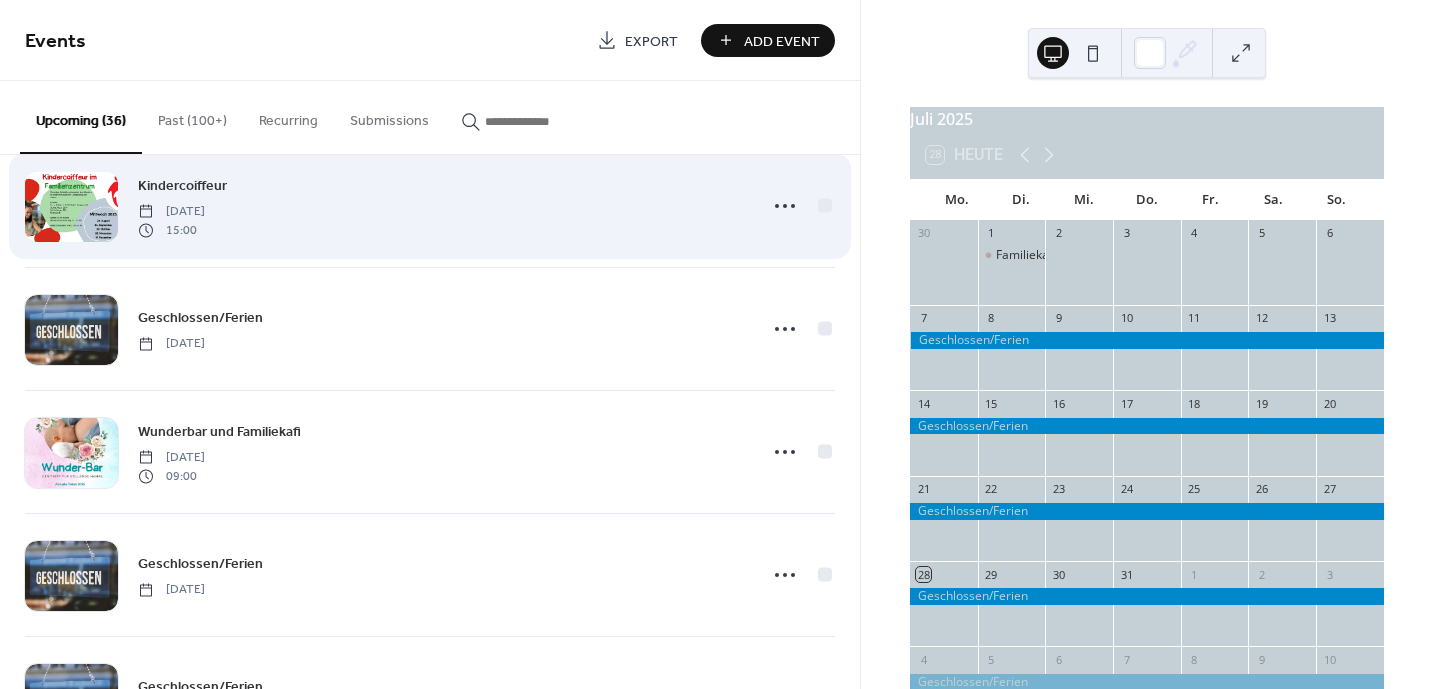 click at bounding box center (71, 207) 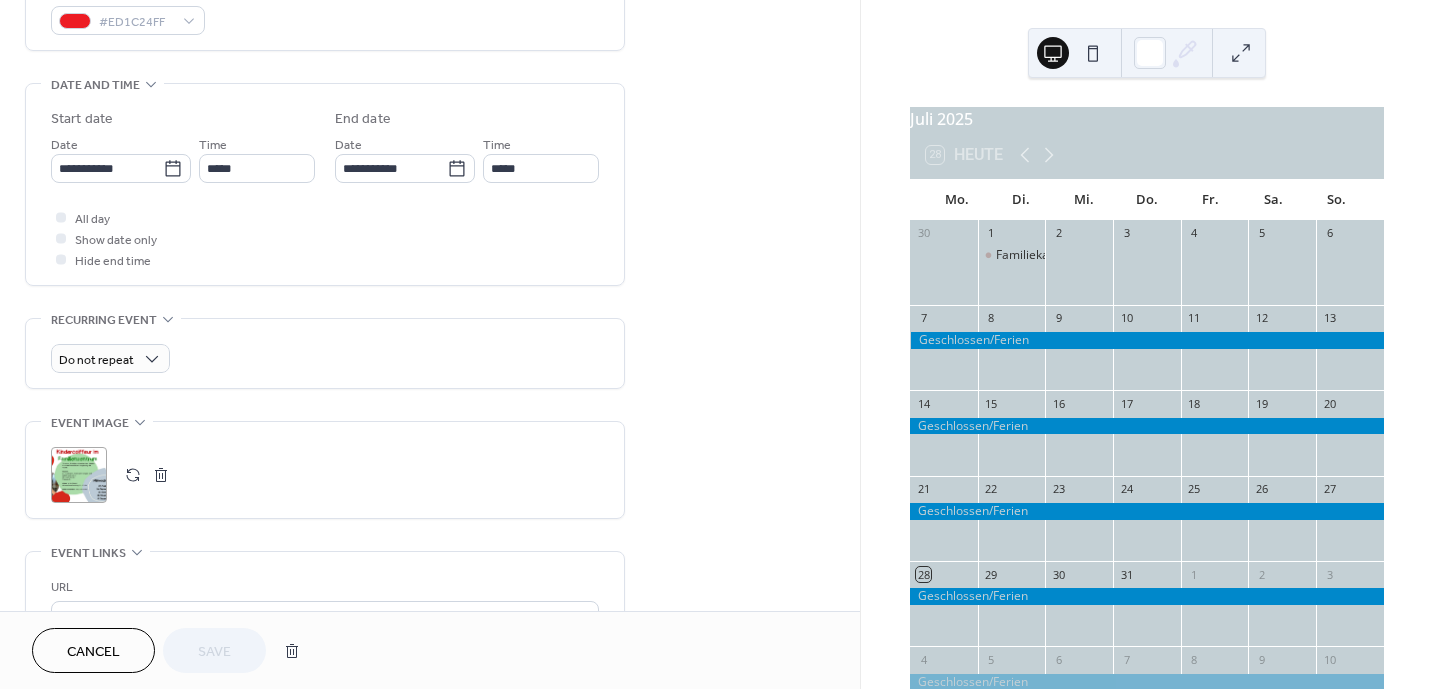 scroll, scrollTop: 600, scrollLeft: 0, axis: vertical 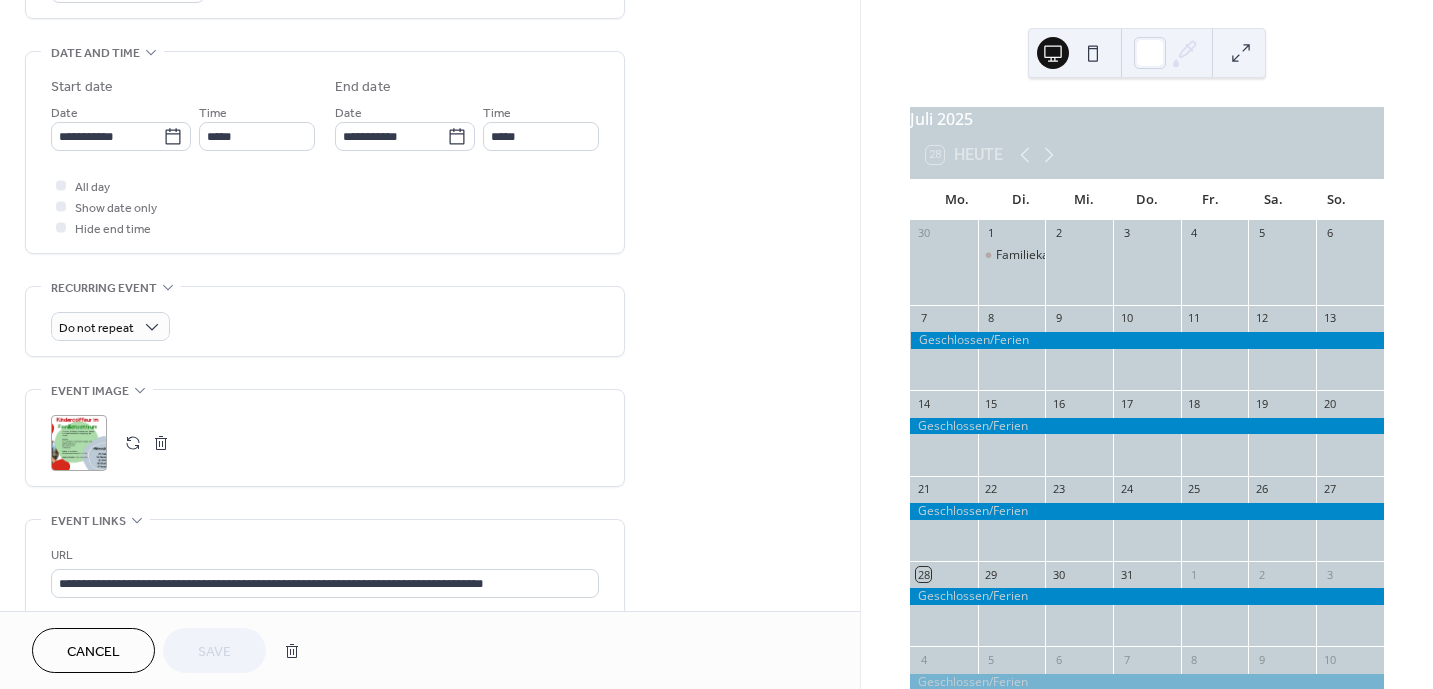 click at bounding box center (161, 443) 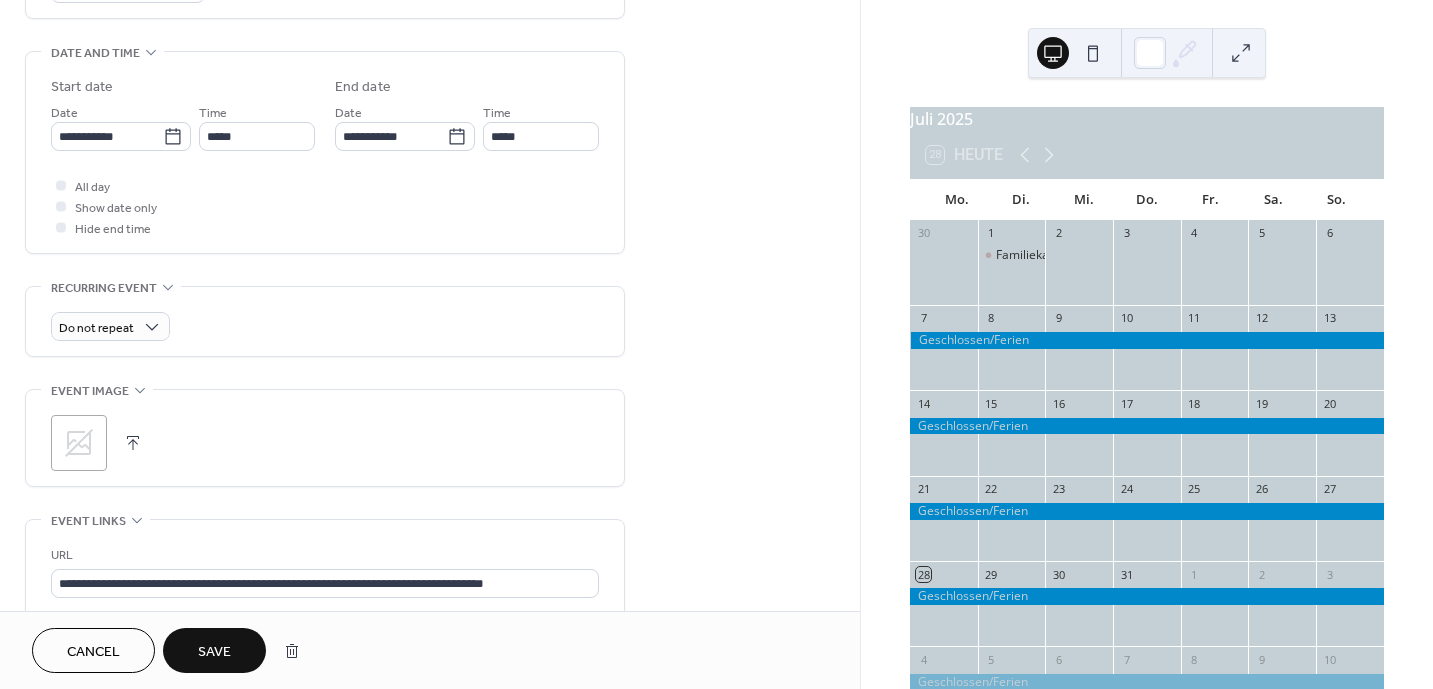 click at bounding box center (133, 443) 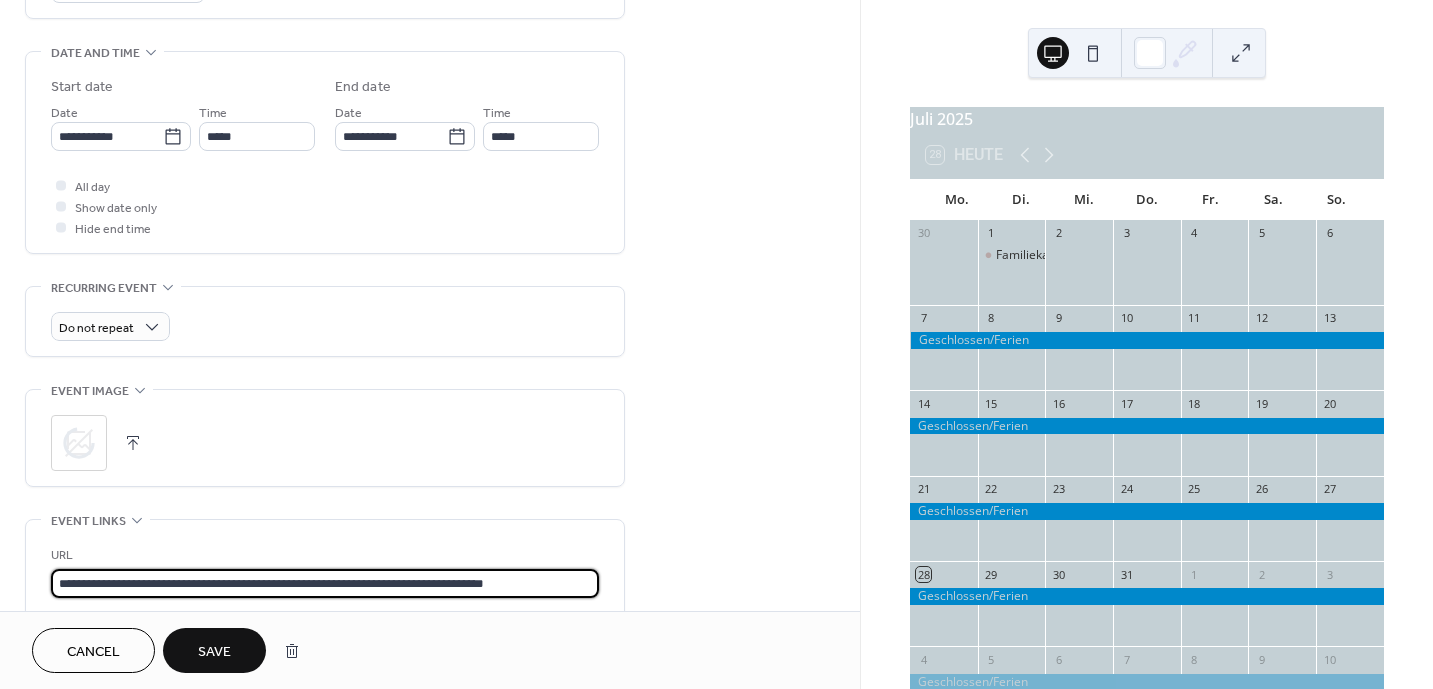 drag, startPoint x: 558, startPoint y: 588, endPoint x: -4, endPoint y: 539, distance: 564.1321 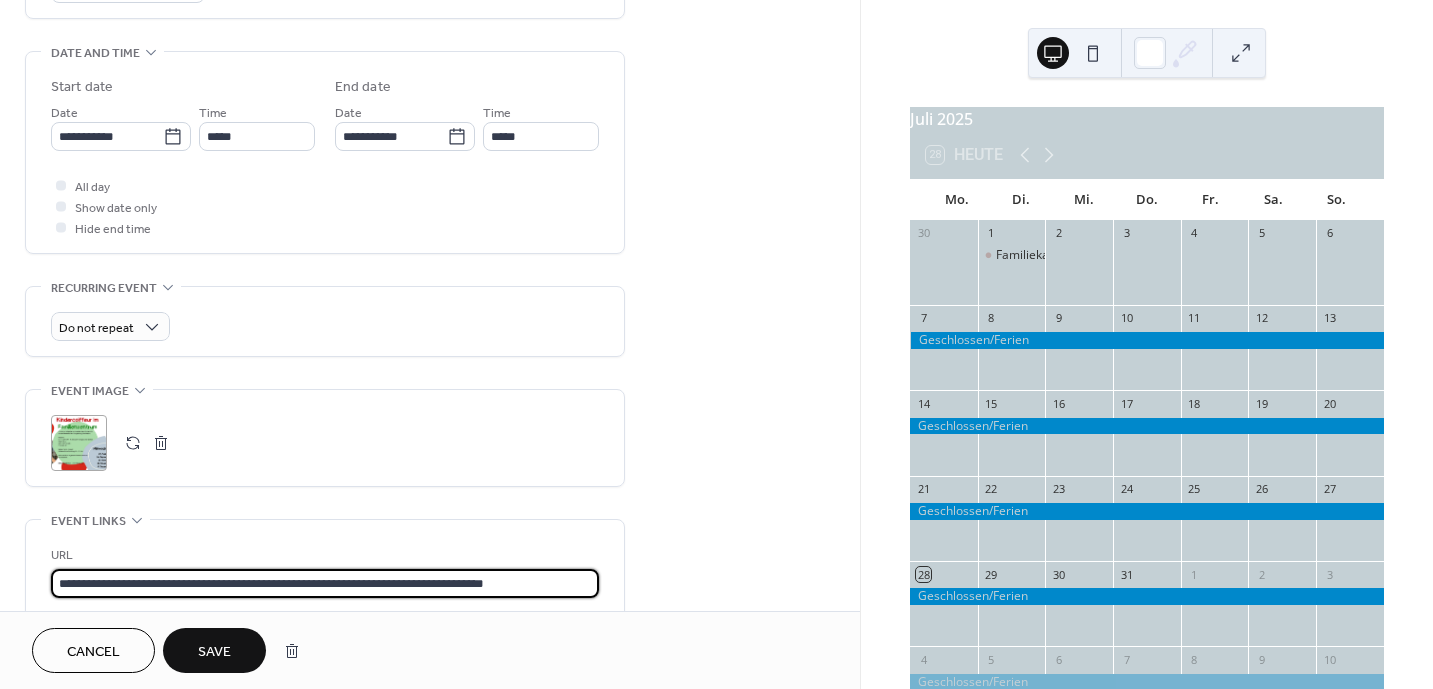 click on "Save" at bounding box center (214, 650) 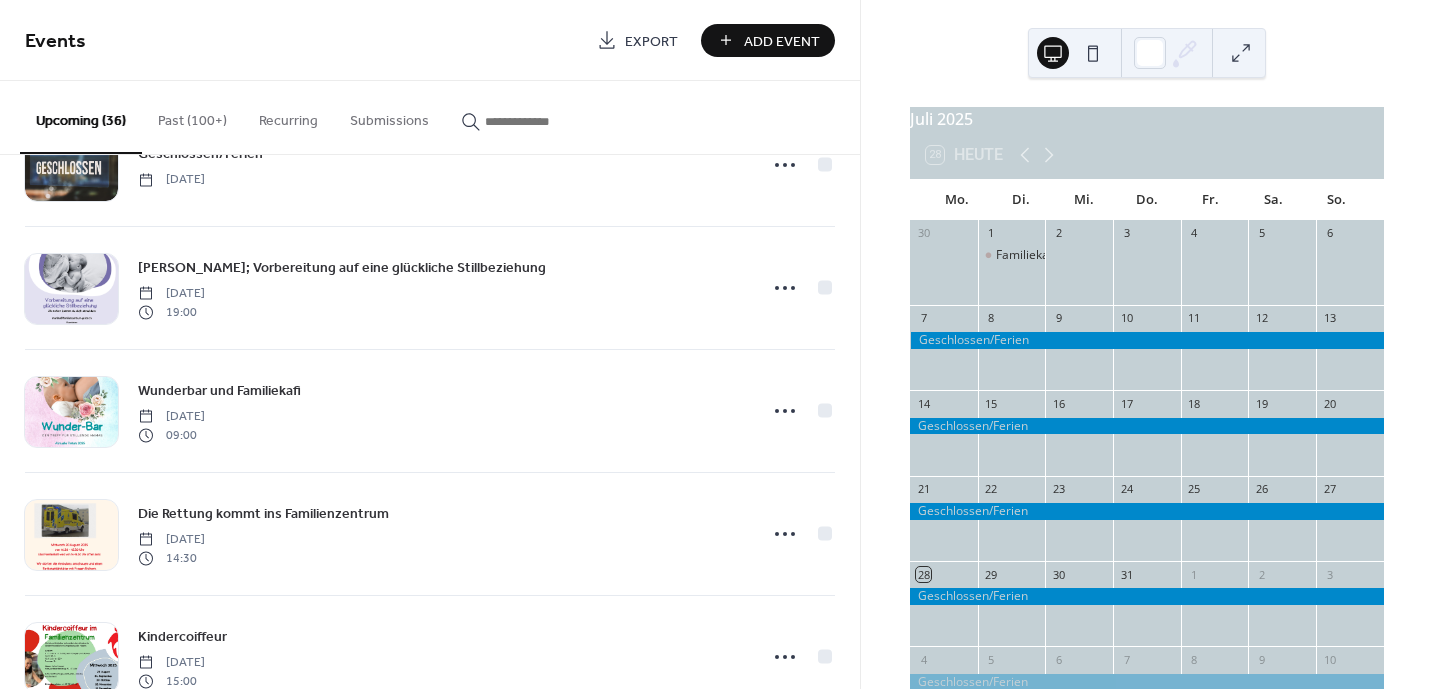 scroll, scrollTop: 0, scrollLeft: 0, axis: both 